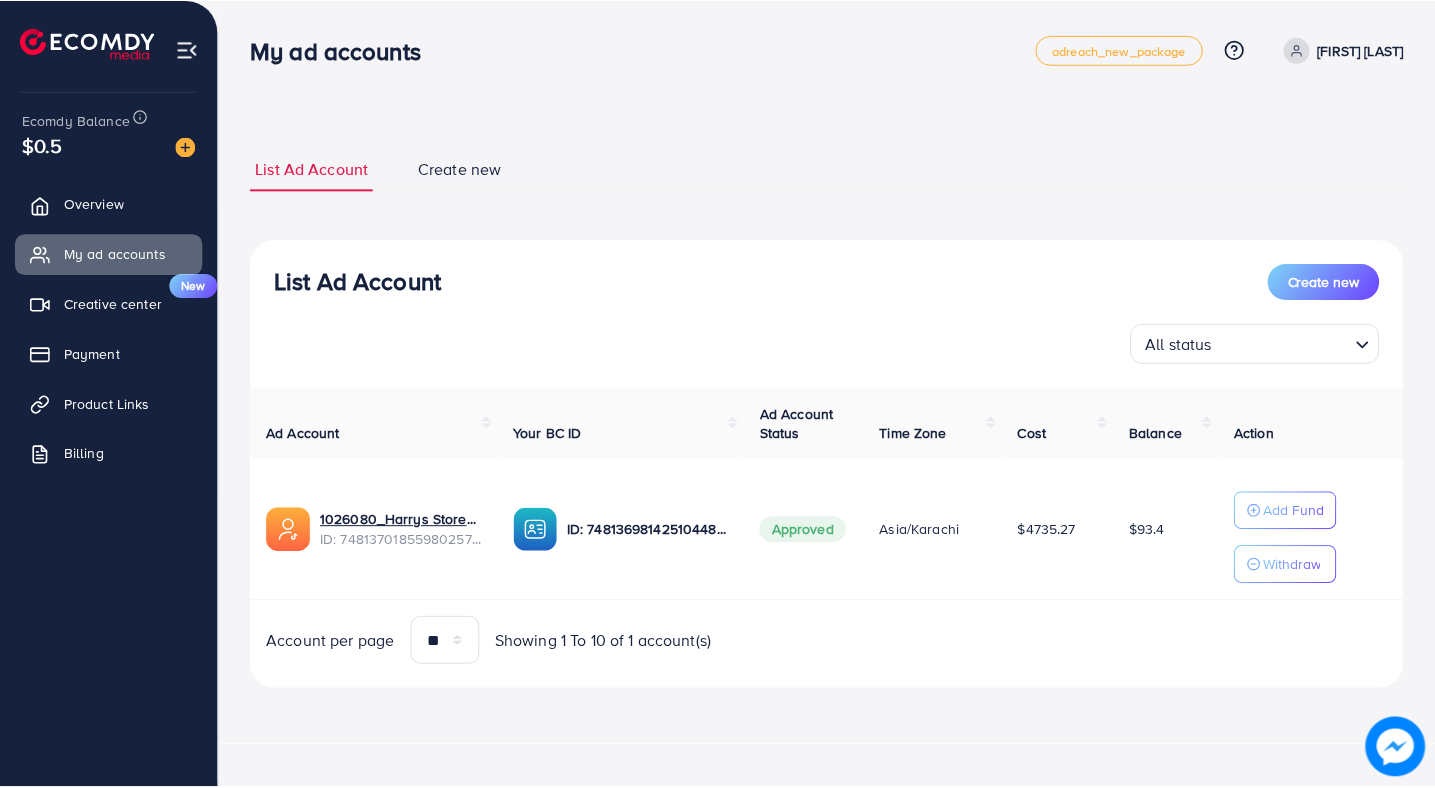 scroll, scrollTop: 0, scrollLeft: 0, axis: both 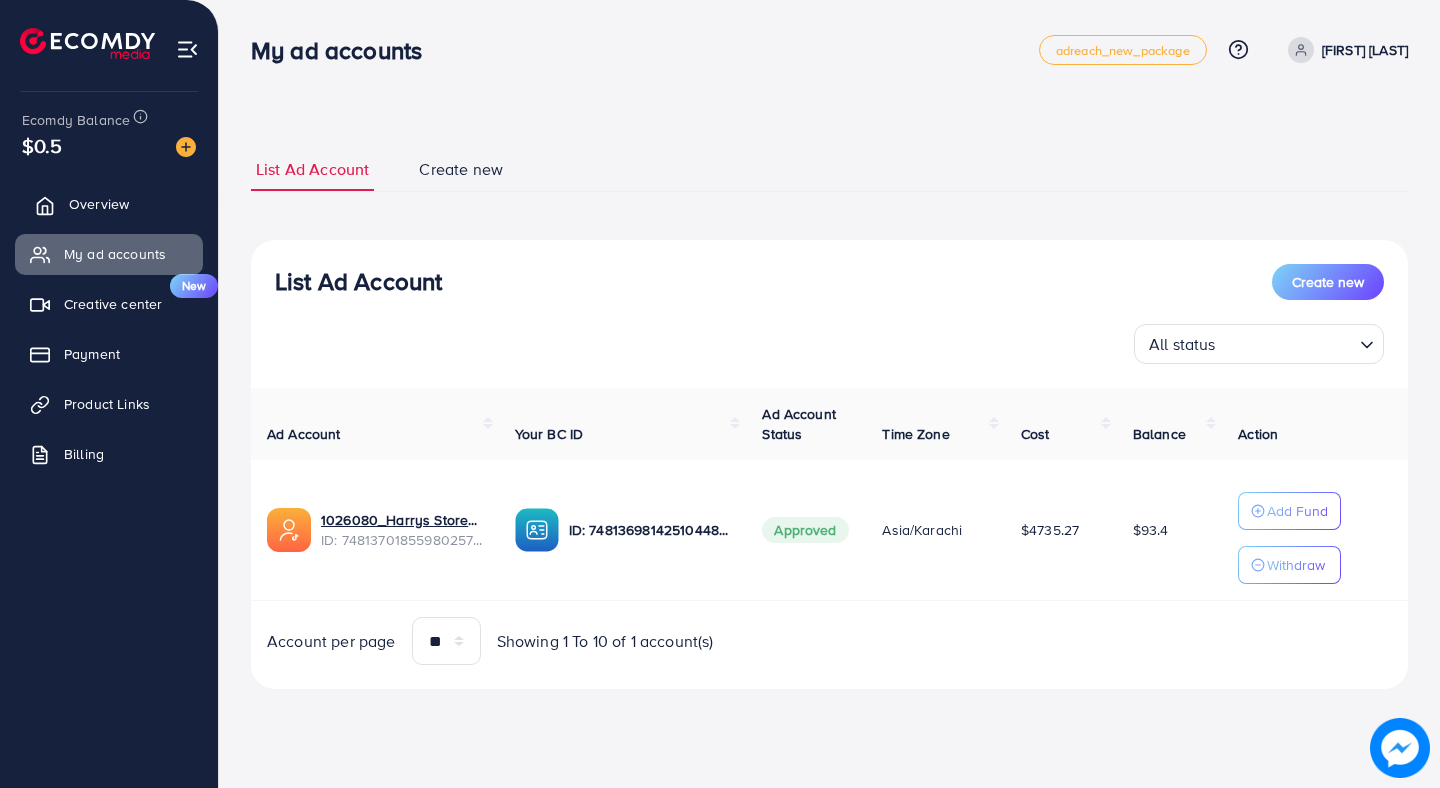 click on "Overview" at bounding box center (99, 204) 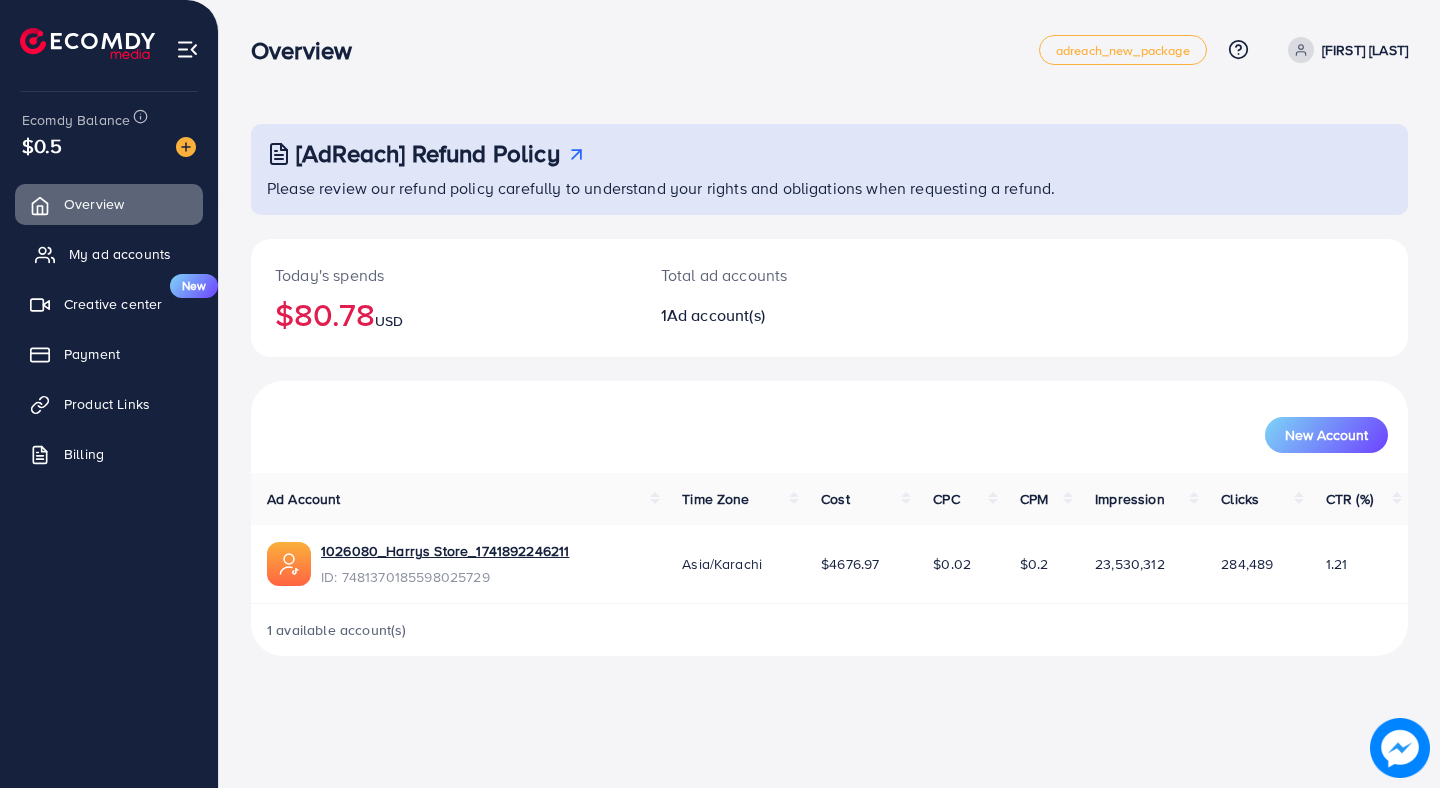 click on "My ad accounts" at bounding box center [109, 254] 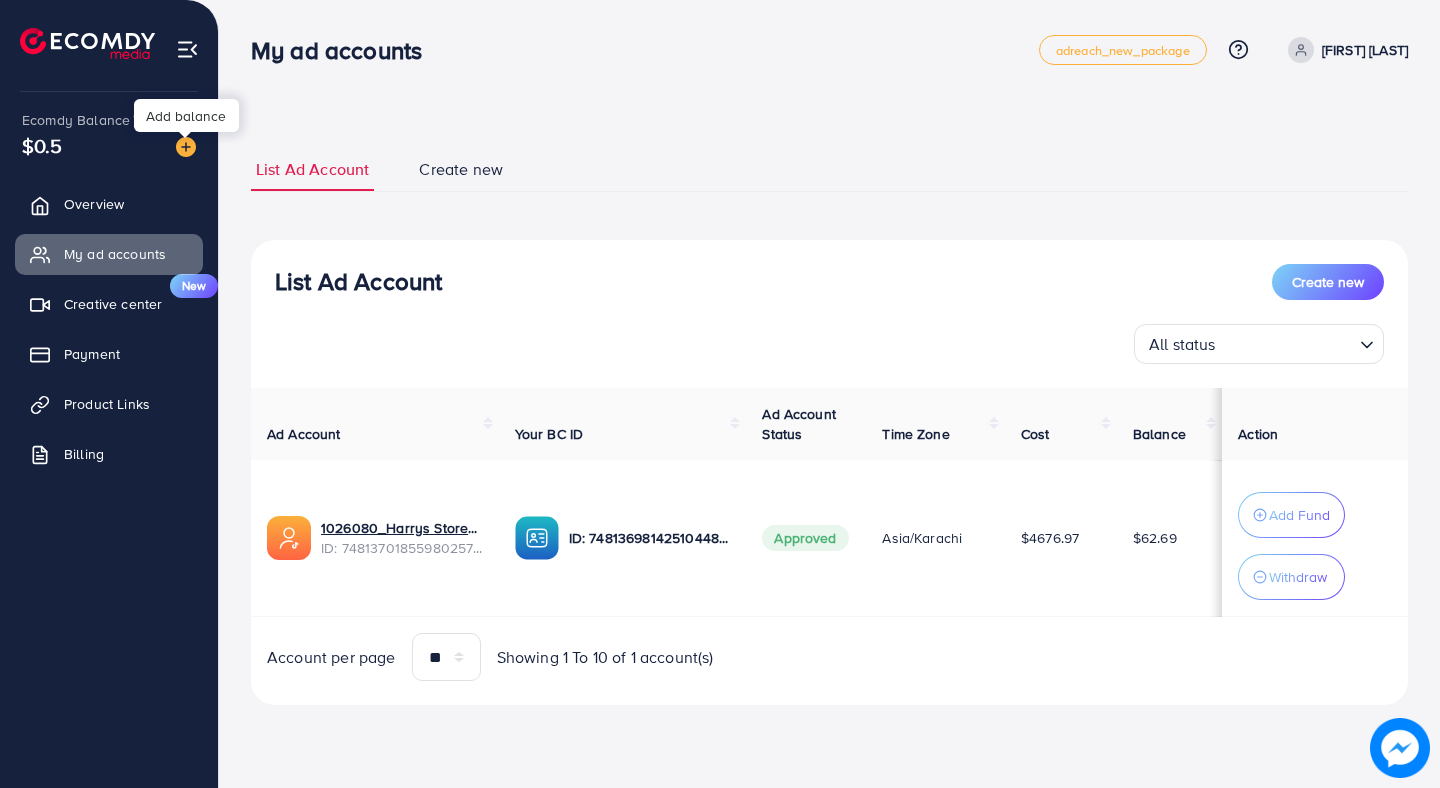 click at bounding box center [186, 147] 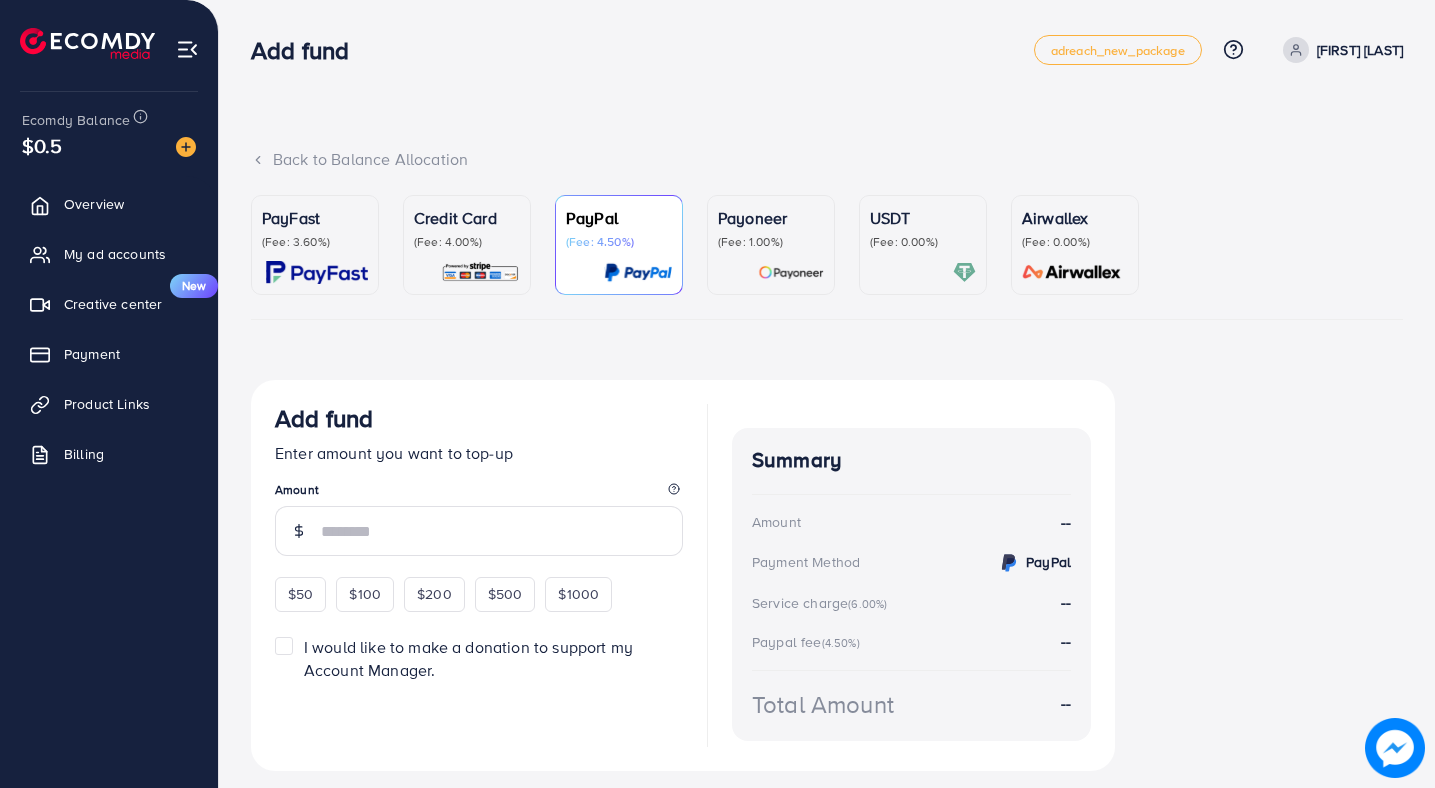 click on "(Fee: 3.60%)" at bounding box center [315, 242] 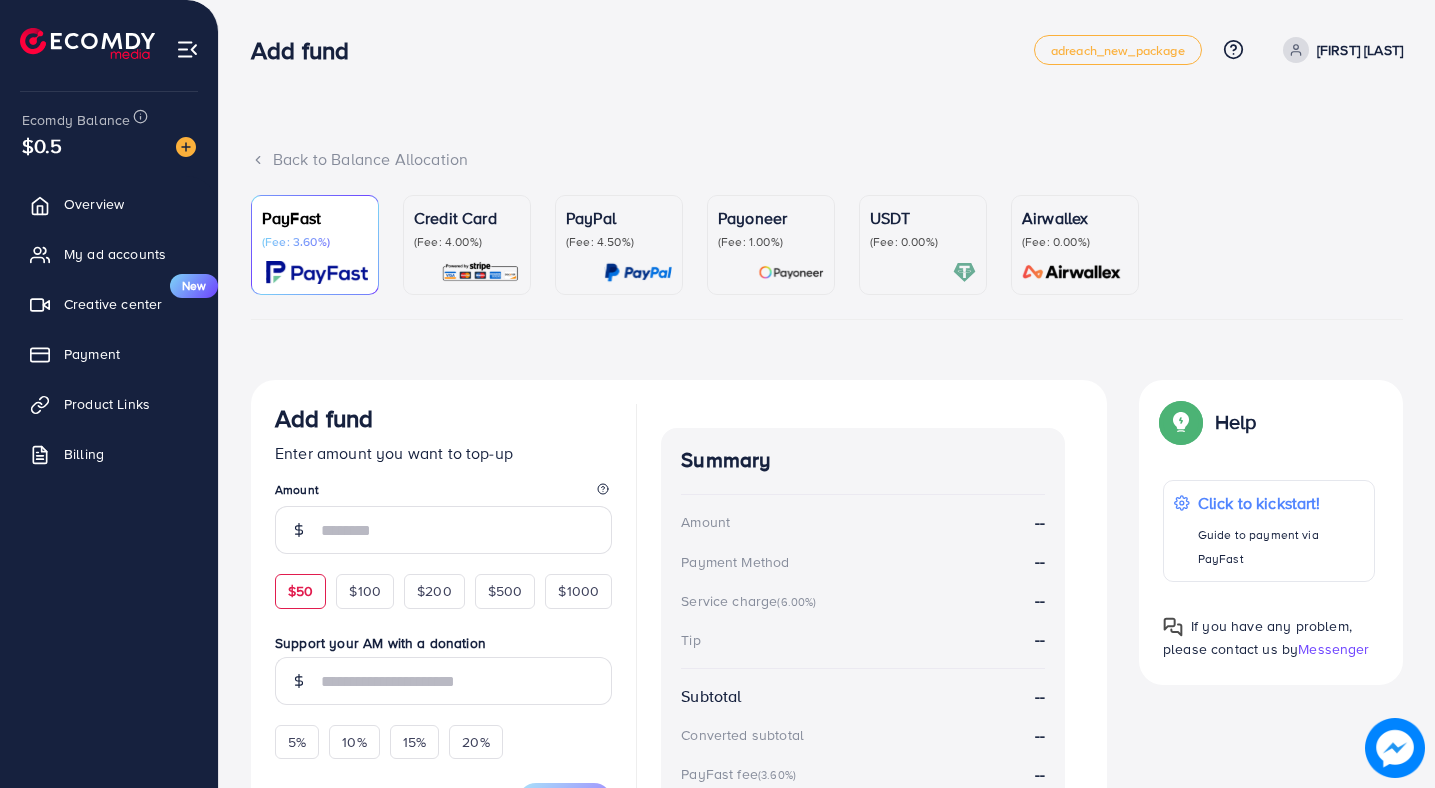 click on "$50" at bounding box center [300, 591] 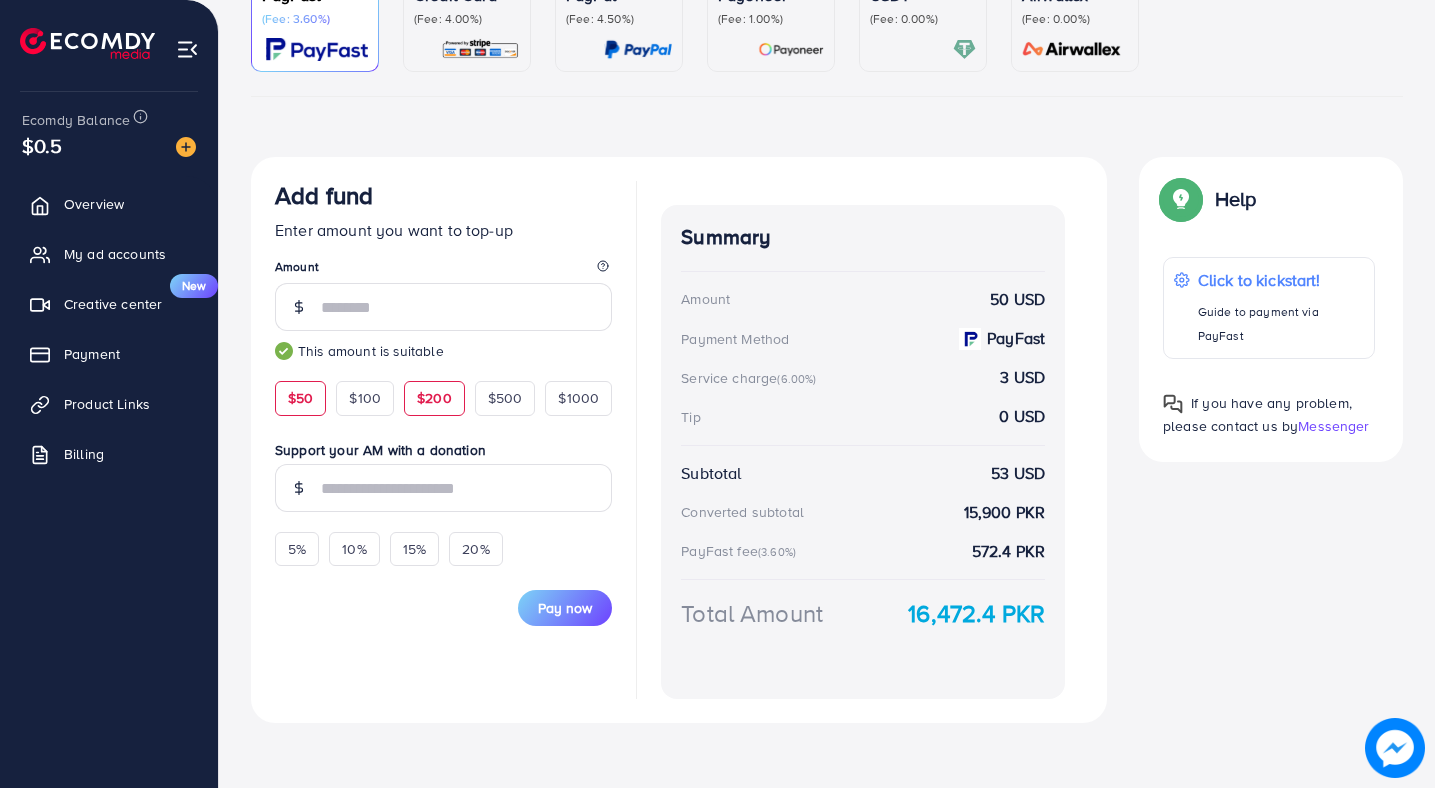 scroll, scrollTop: 230, scrollLeft: 0, axis: vertical 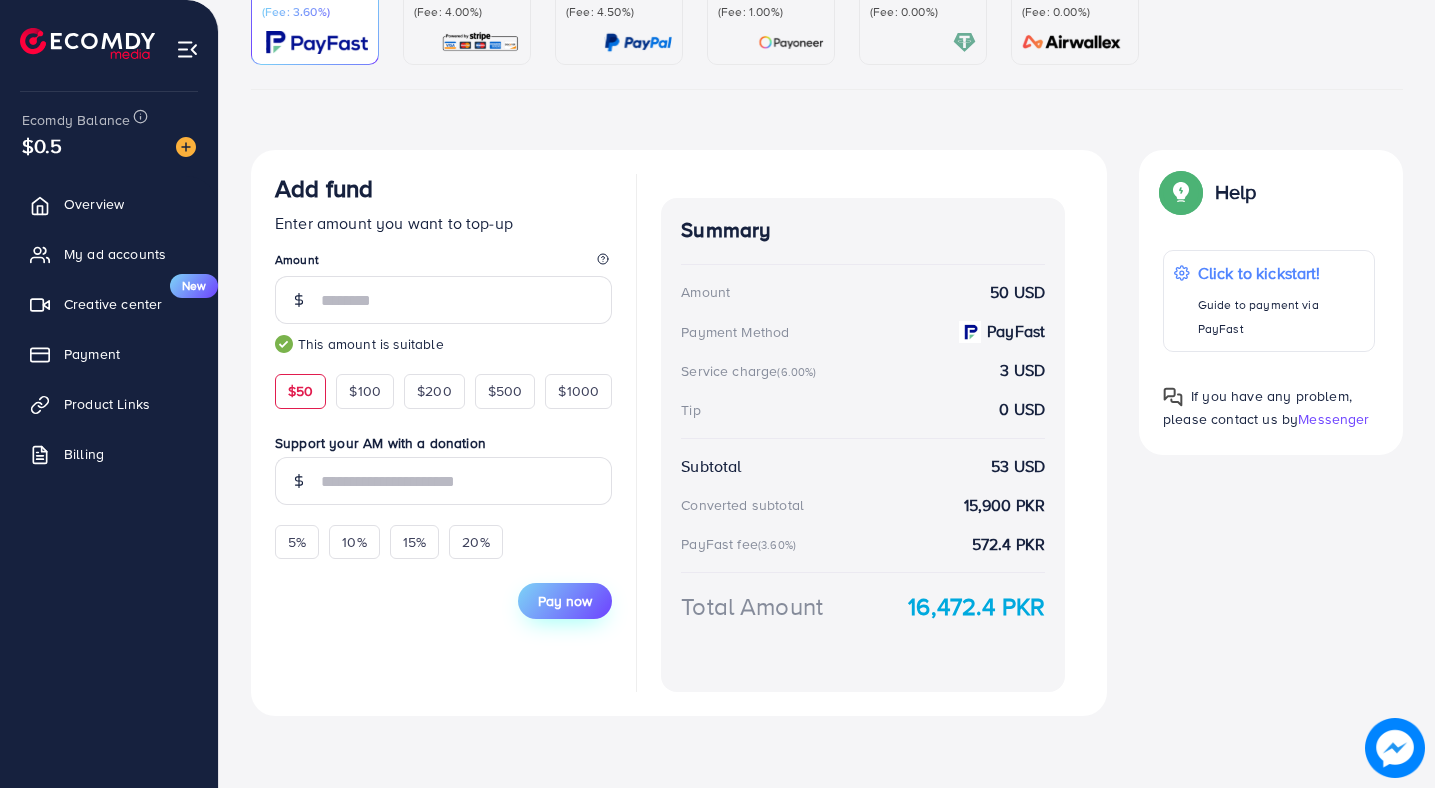 click on "Pay now" at bounding box center [565, 601] 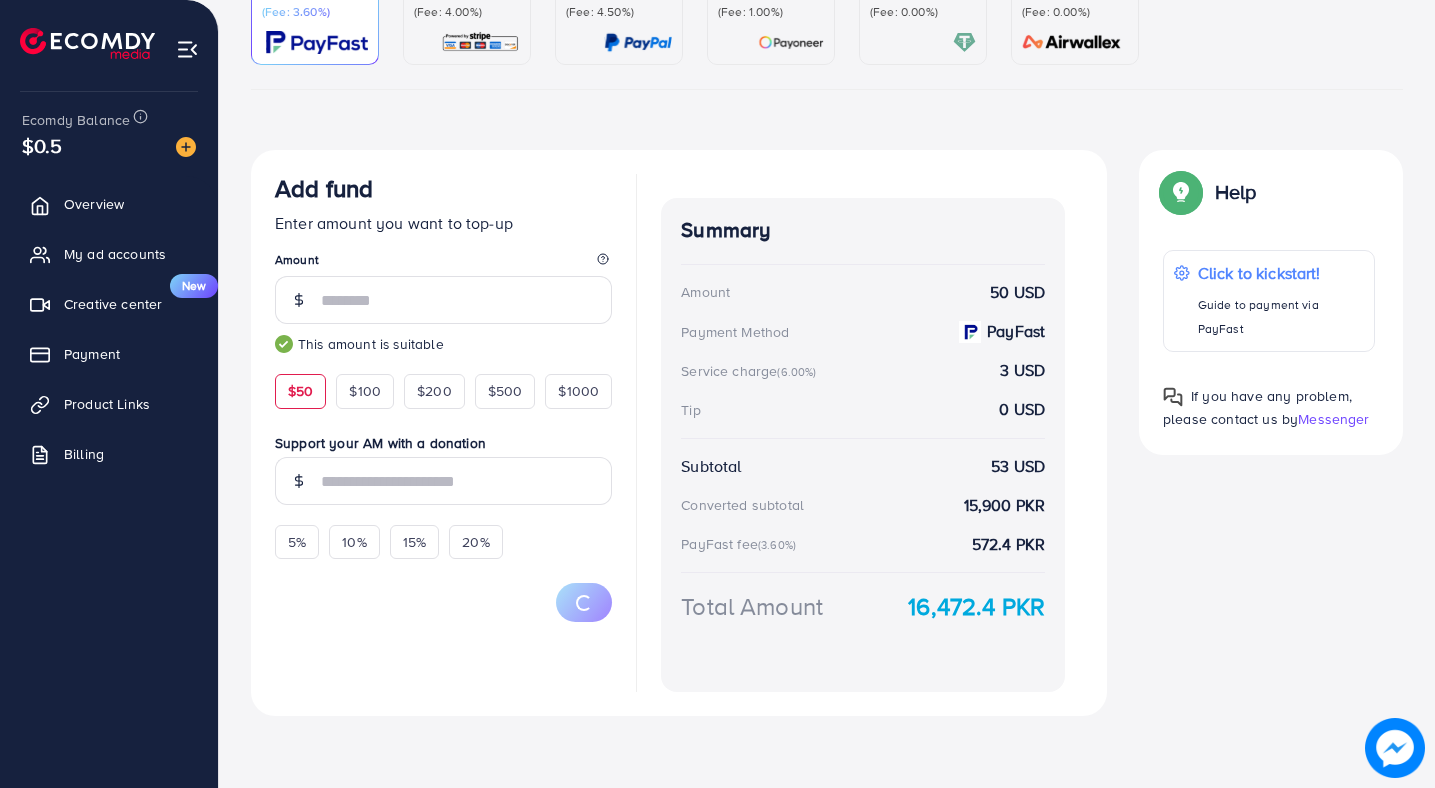 scroll, scrollTop: 0, scrollLeft: 0, axis: both 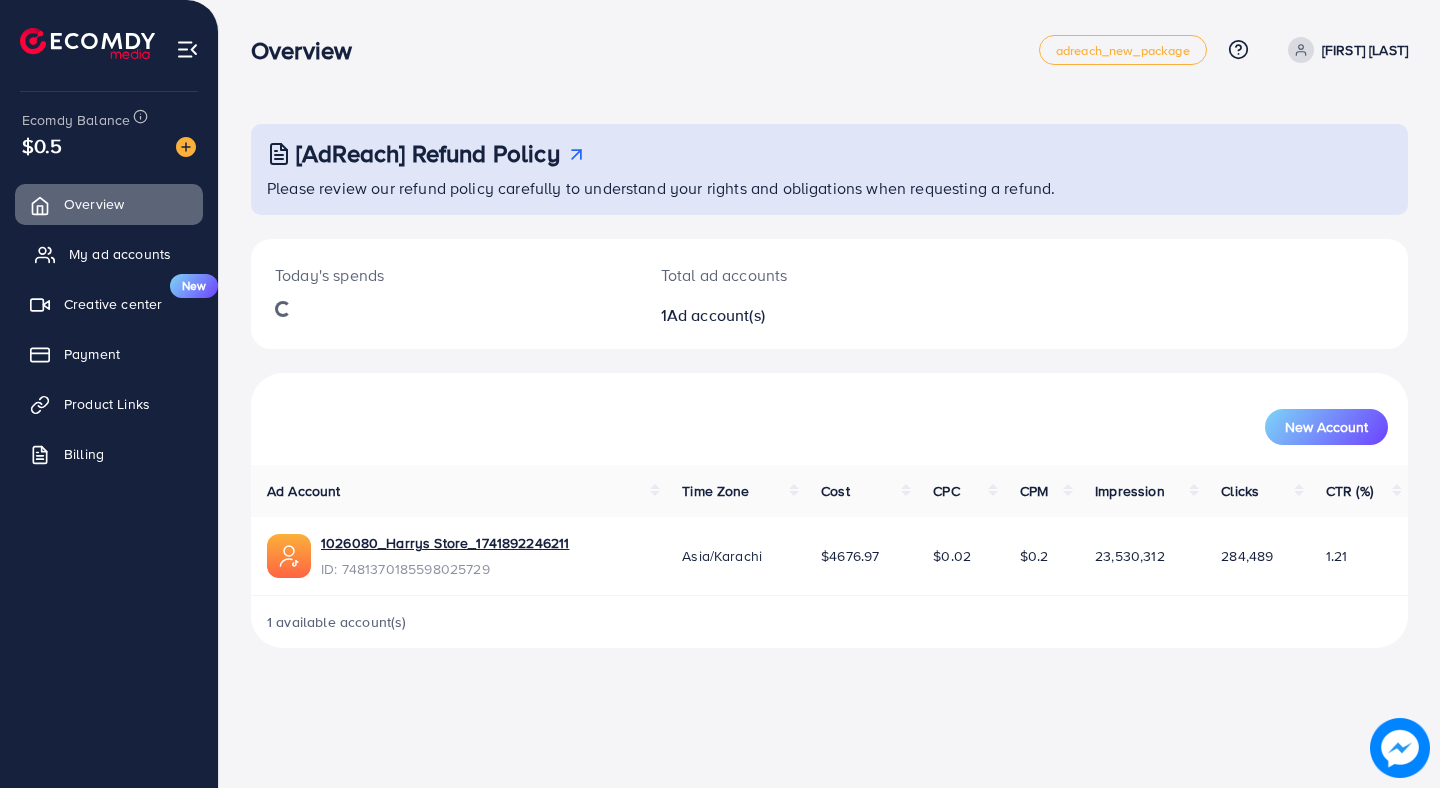 click on "My ad accounts" at bounding box center [109, 254] 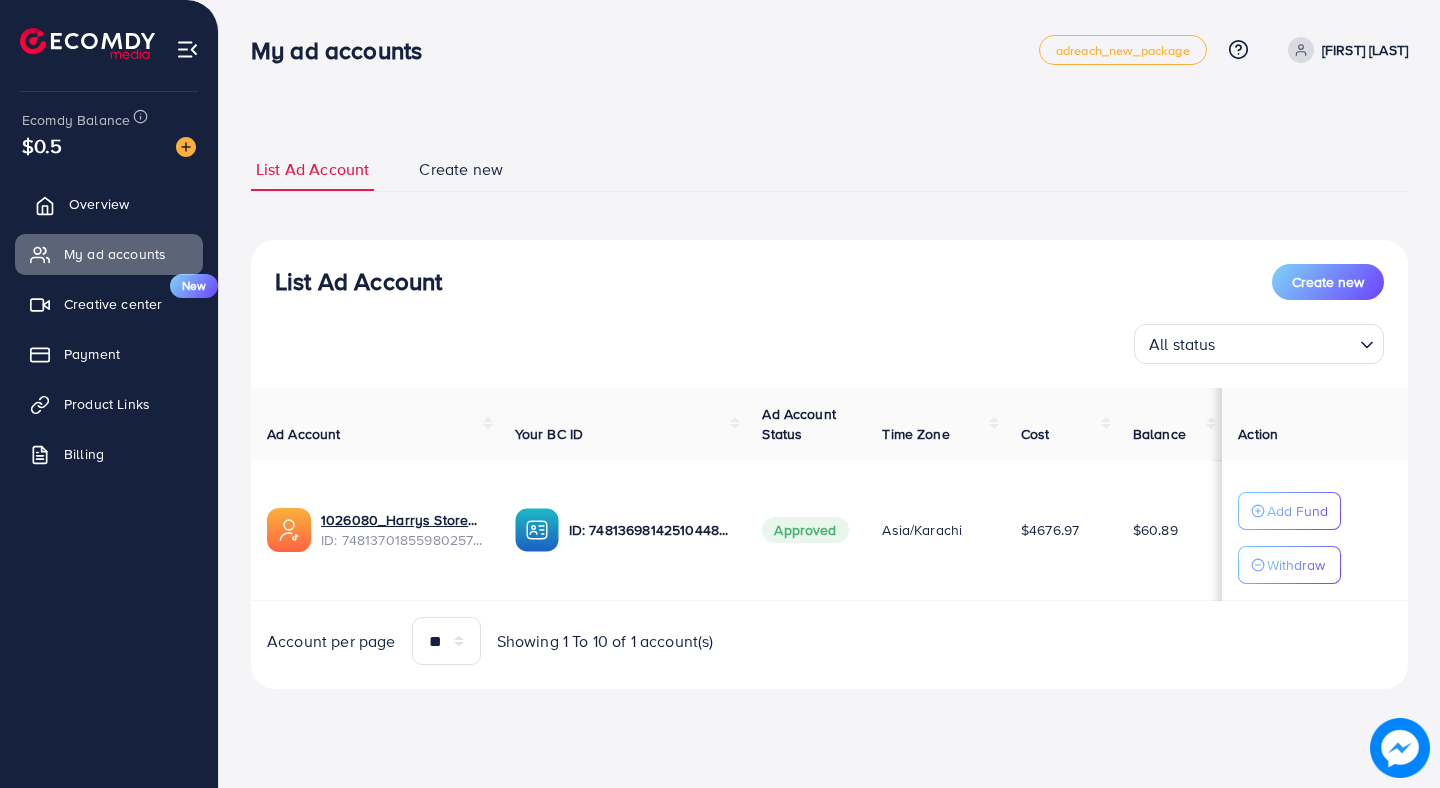 click on "Overview" at bounding box center (99, 204) 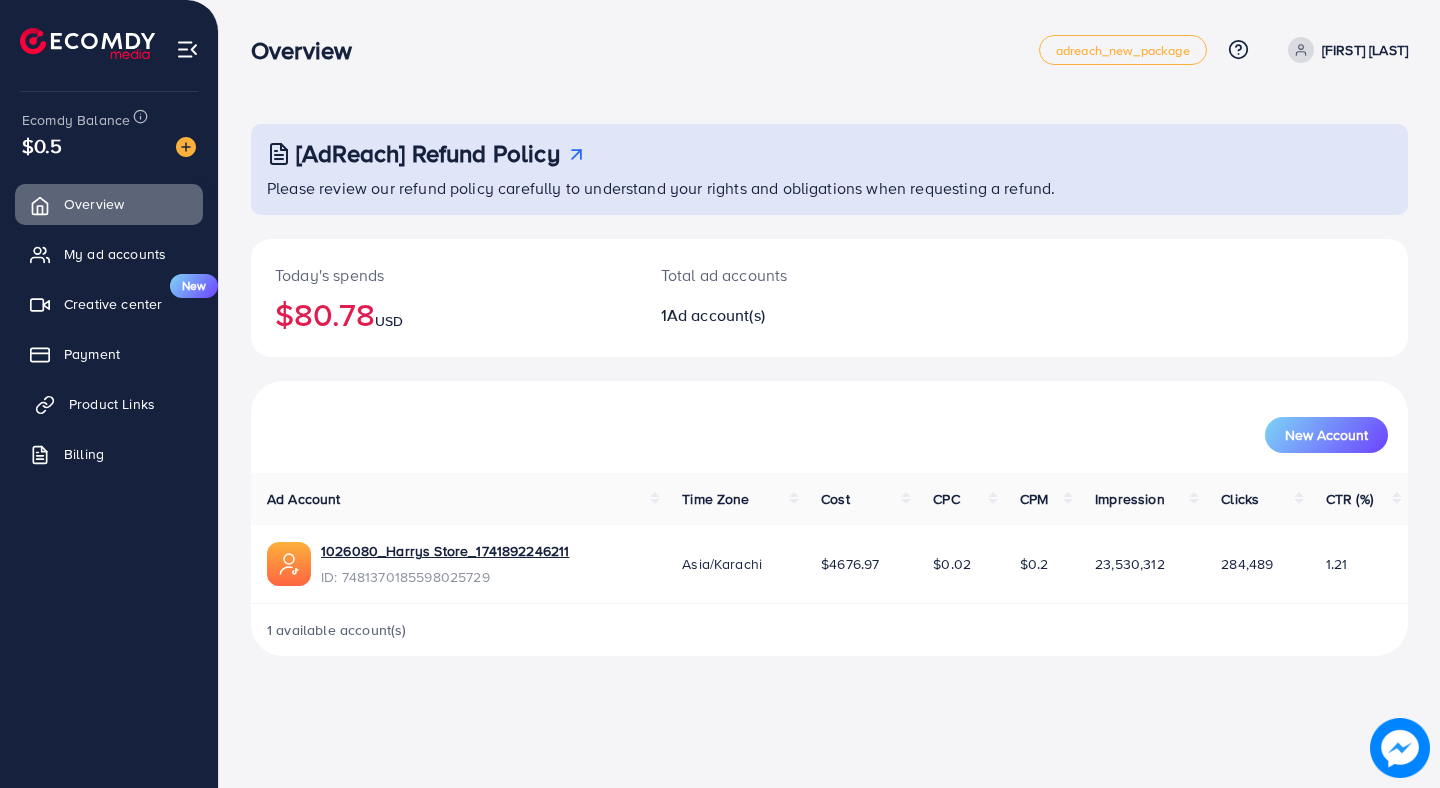 click on "Product Links" at bounding box center [109, 404] 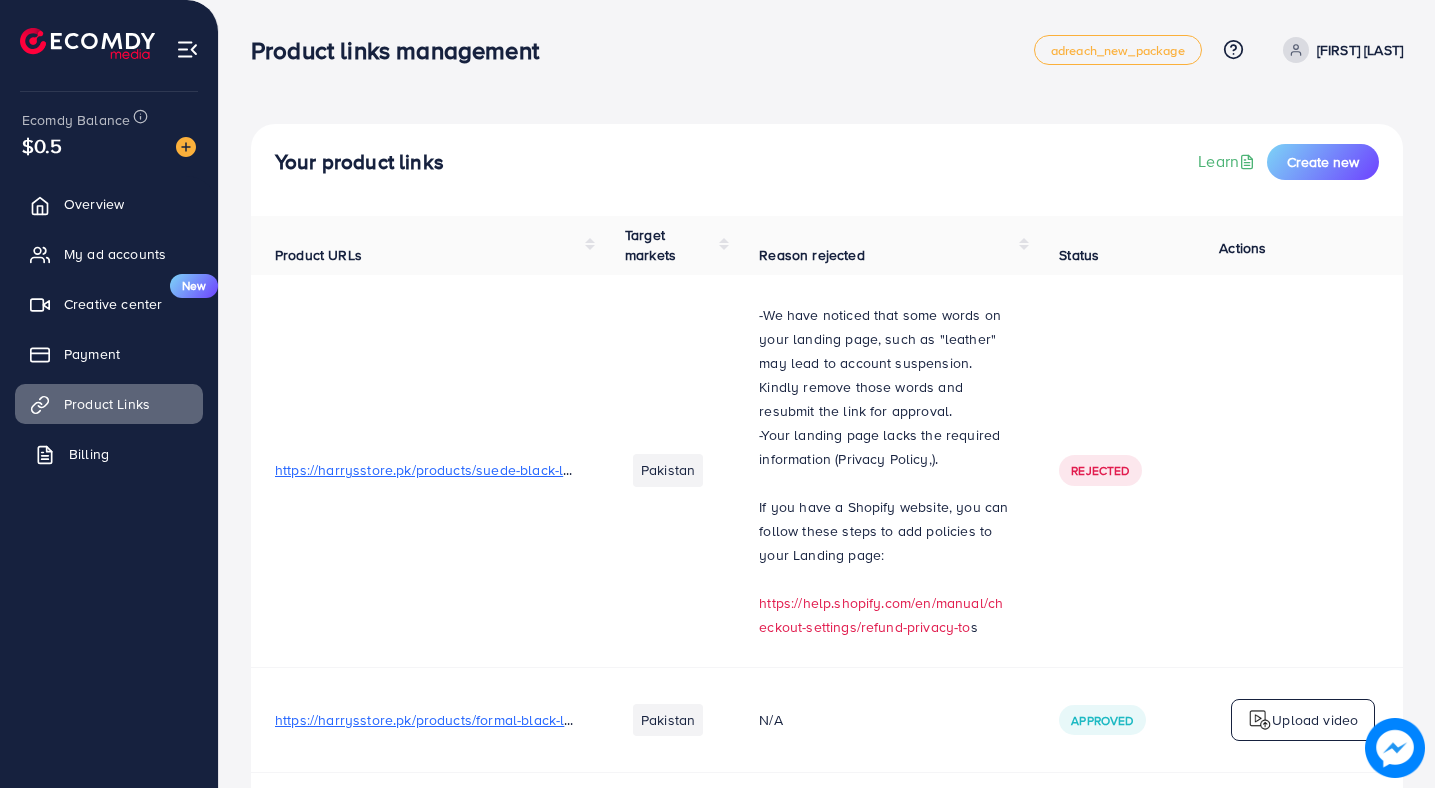 click on "Billing" at bounding box center (89, 454) 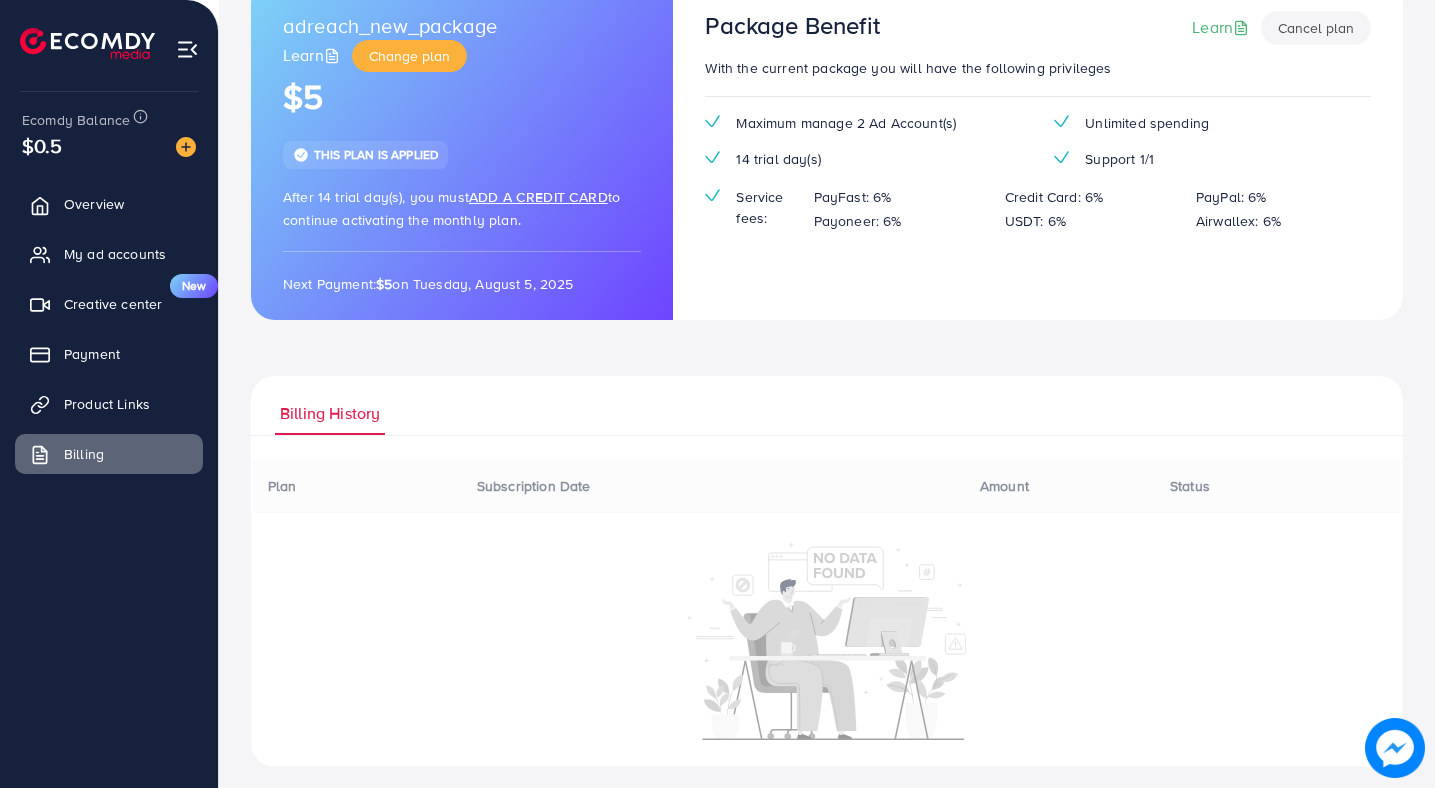 scroll, scrollTop: 156, scrollLeft: 0, axis: vertical 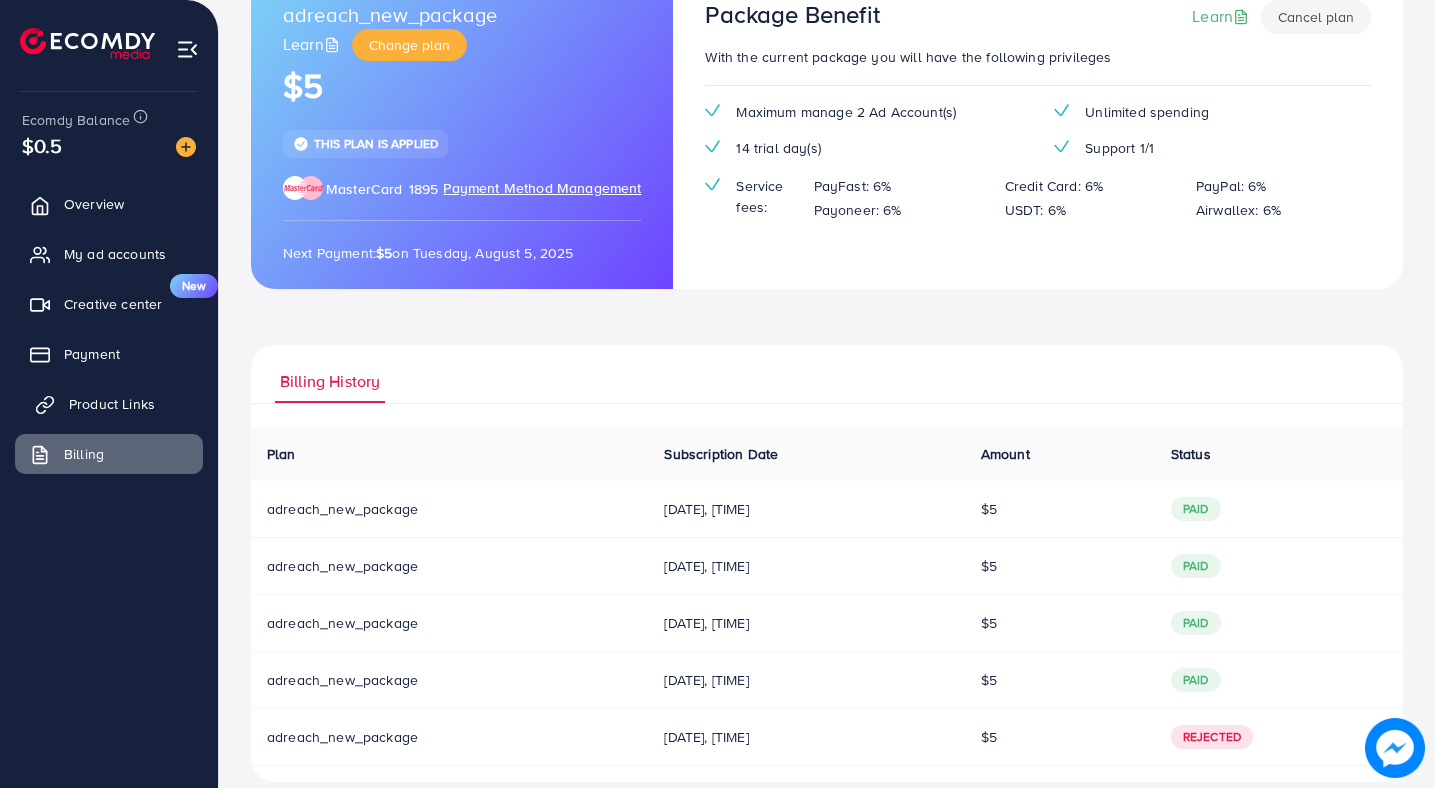 click on "Product Links" at bounding box center [109, 404] 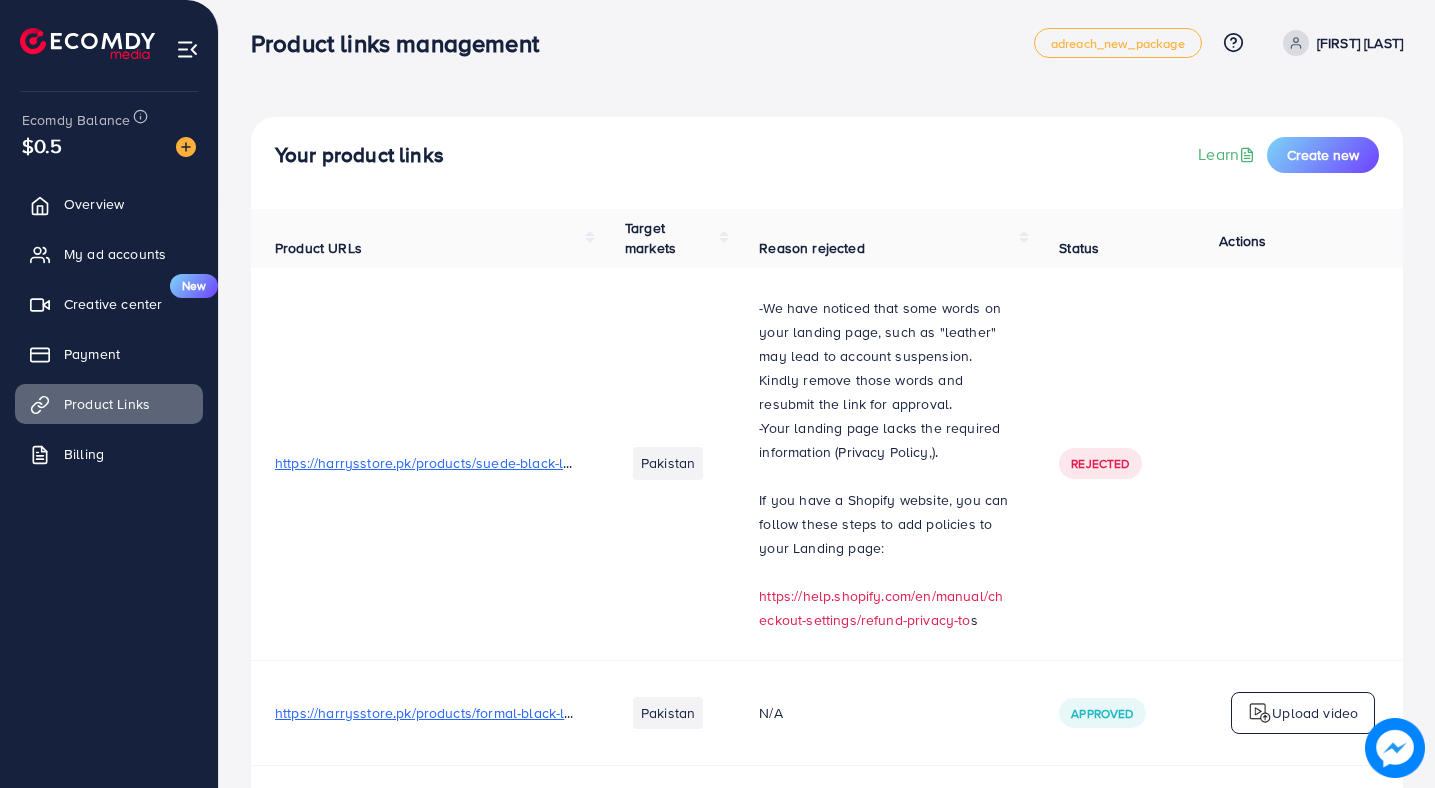 scroll, scrollTop: 0, scrollLeft: 0, axis: both 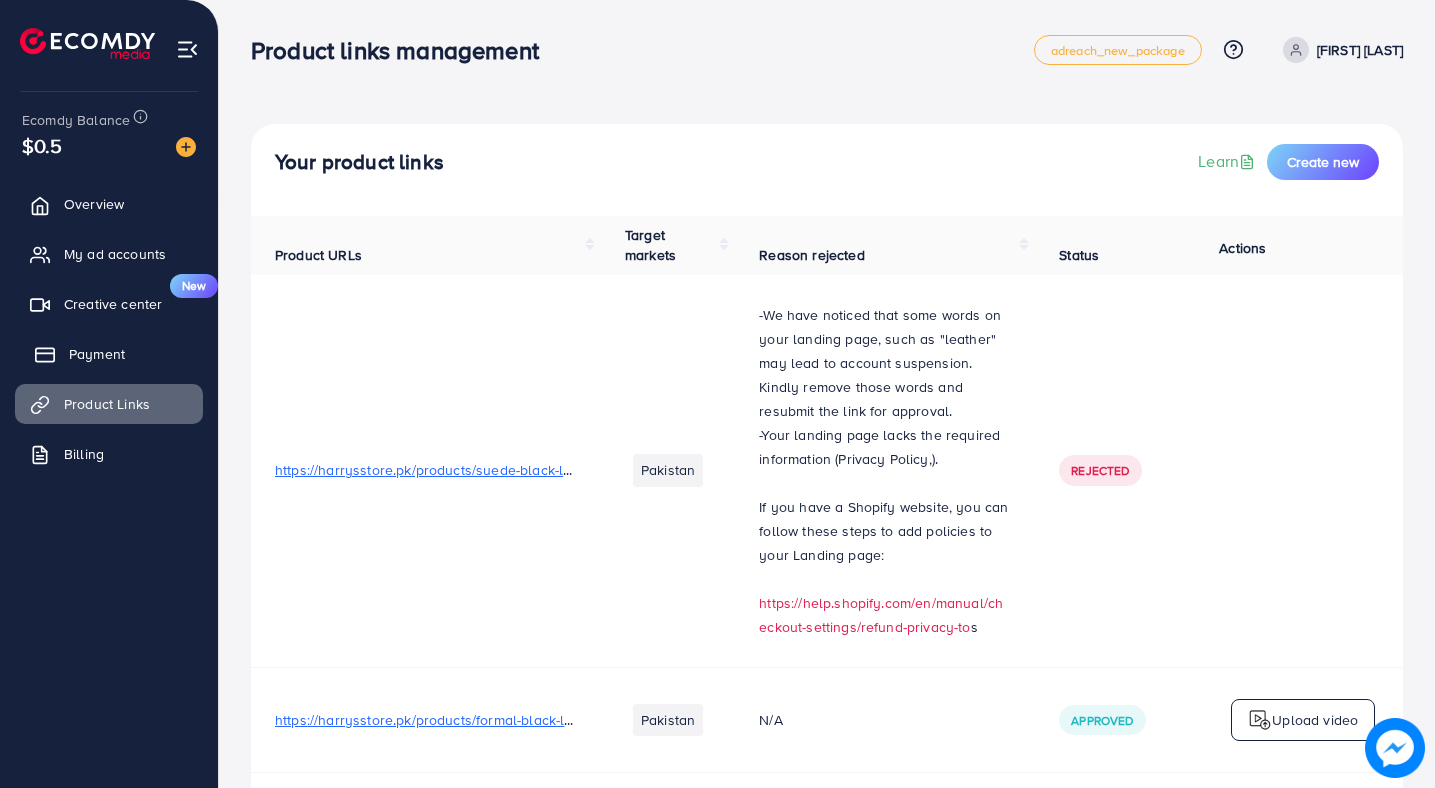 click on "Payment" at bounding box center [97, 354] 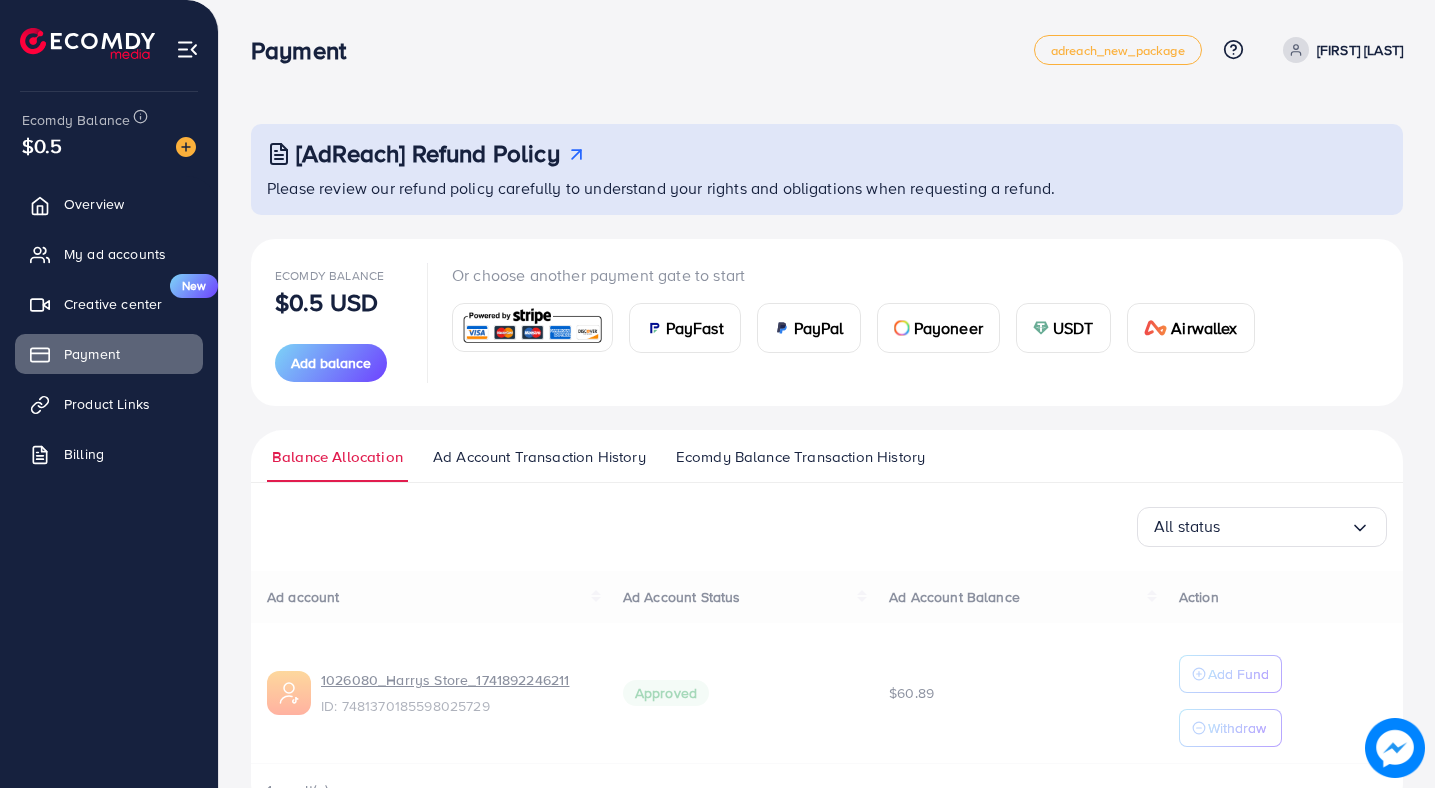 click on "Ecomdy Balance Transaction History" at bounding box center [800, 457] 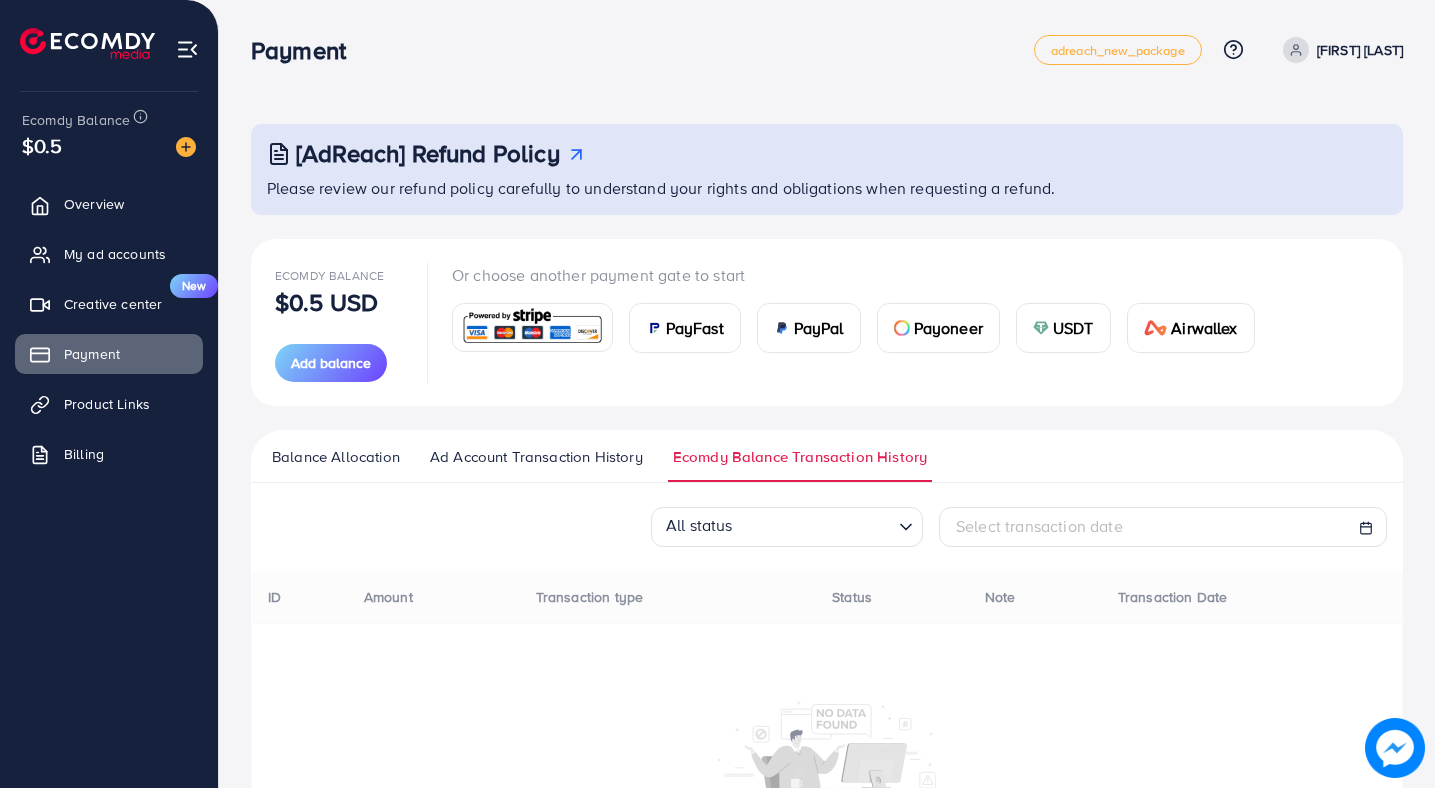 click on "Ad Account Transaction History" at bounding box center [536, 457] 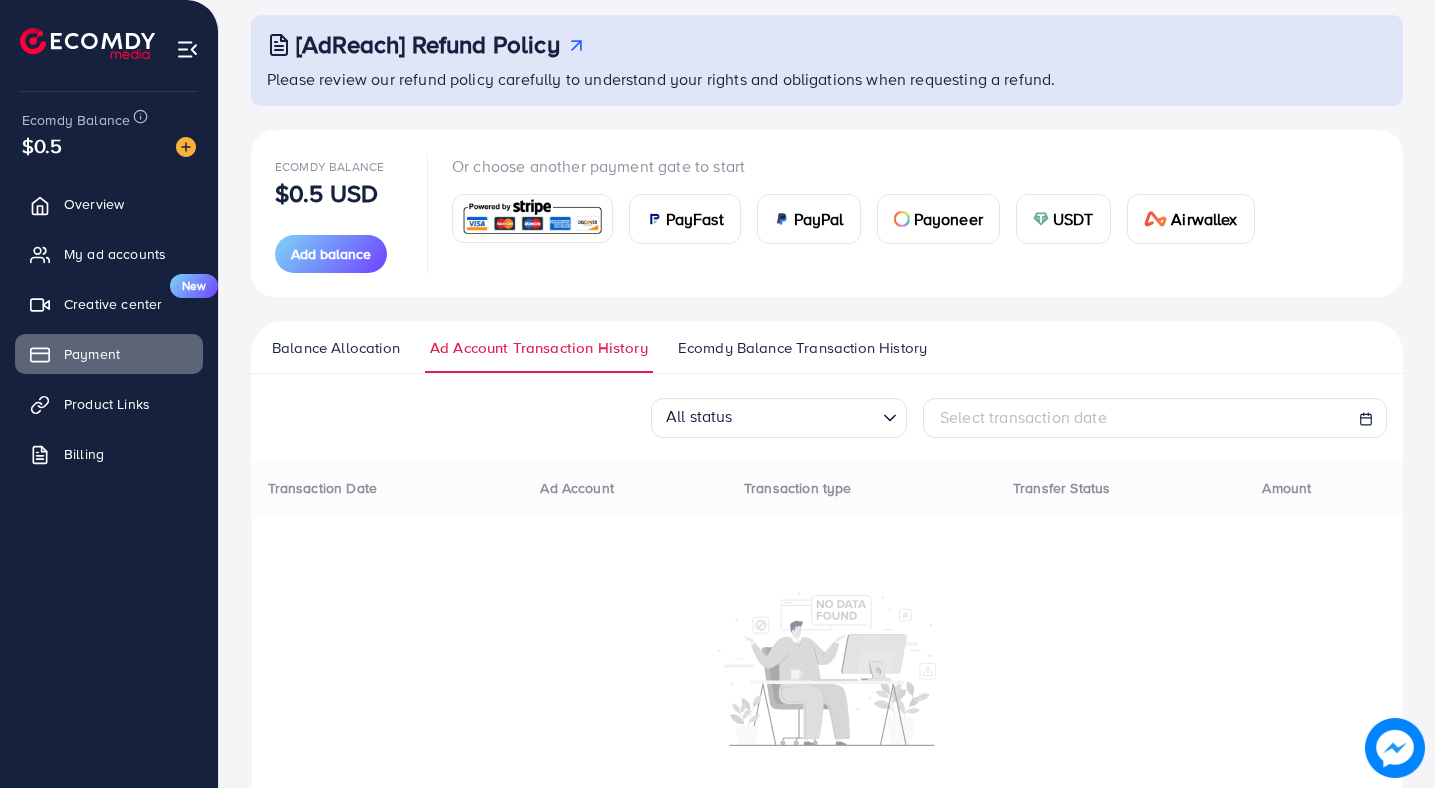 scroll, scrollTop: 215, scrollLeft: 0, axis: vertical 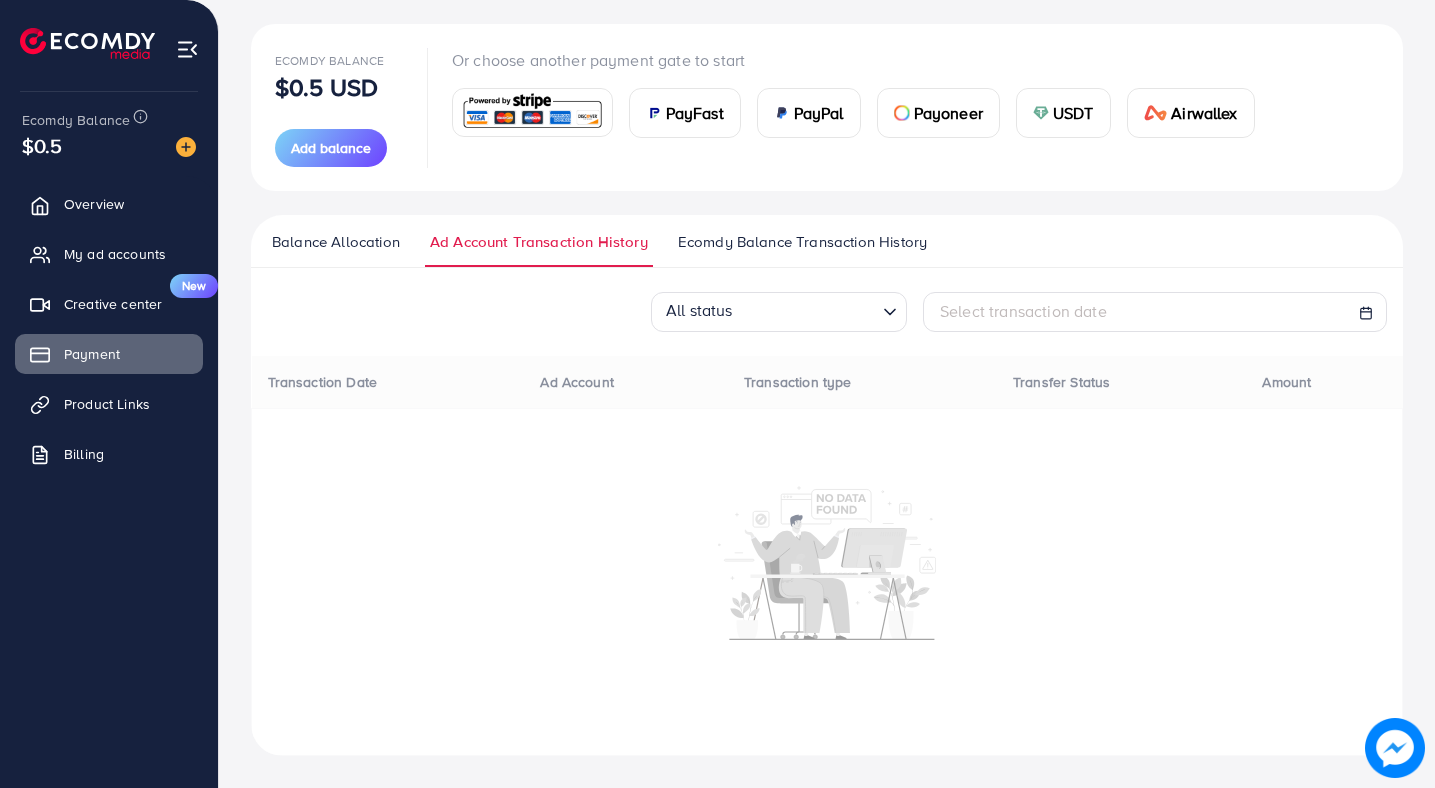 click on "Ecomdy Balance Transaction History" at bounding box center (802, 249) 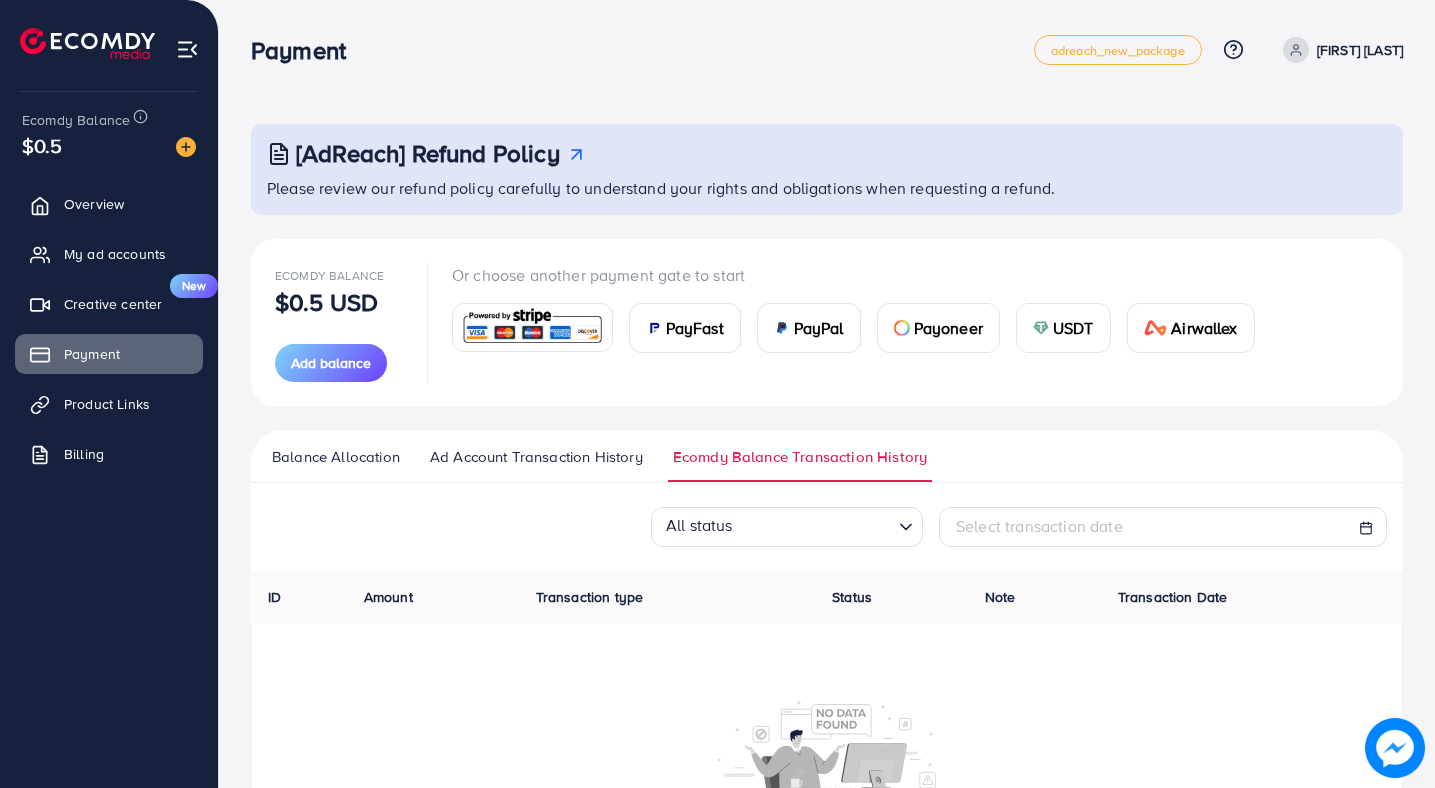 scroll, scrollTop: 215, scrollLeft: 0, axis: vertical 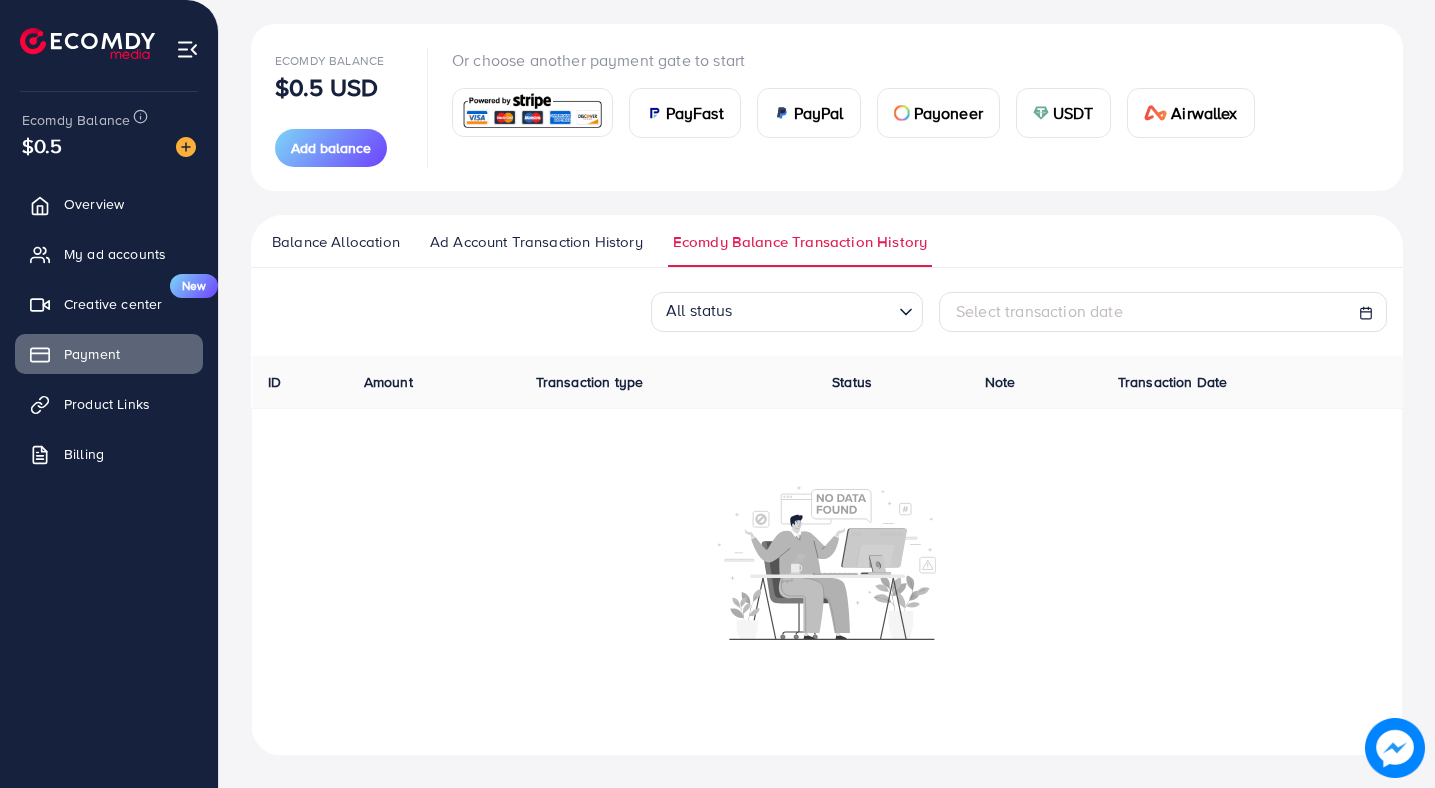 click on "Ad Account Transaction History" at bounding box center (536, 242) 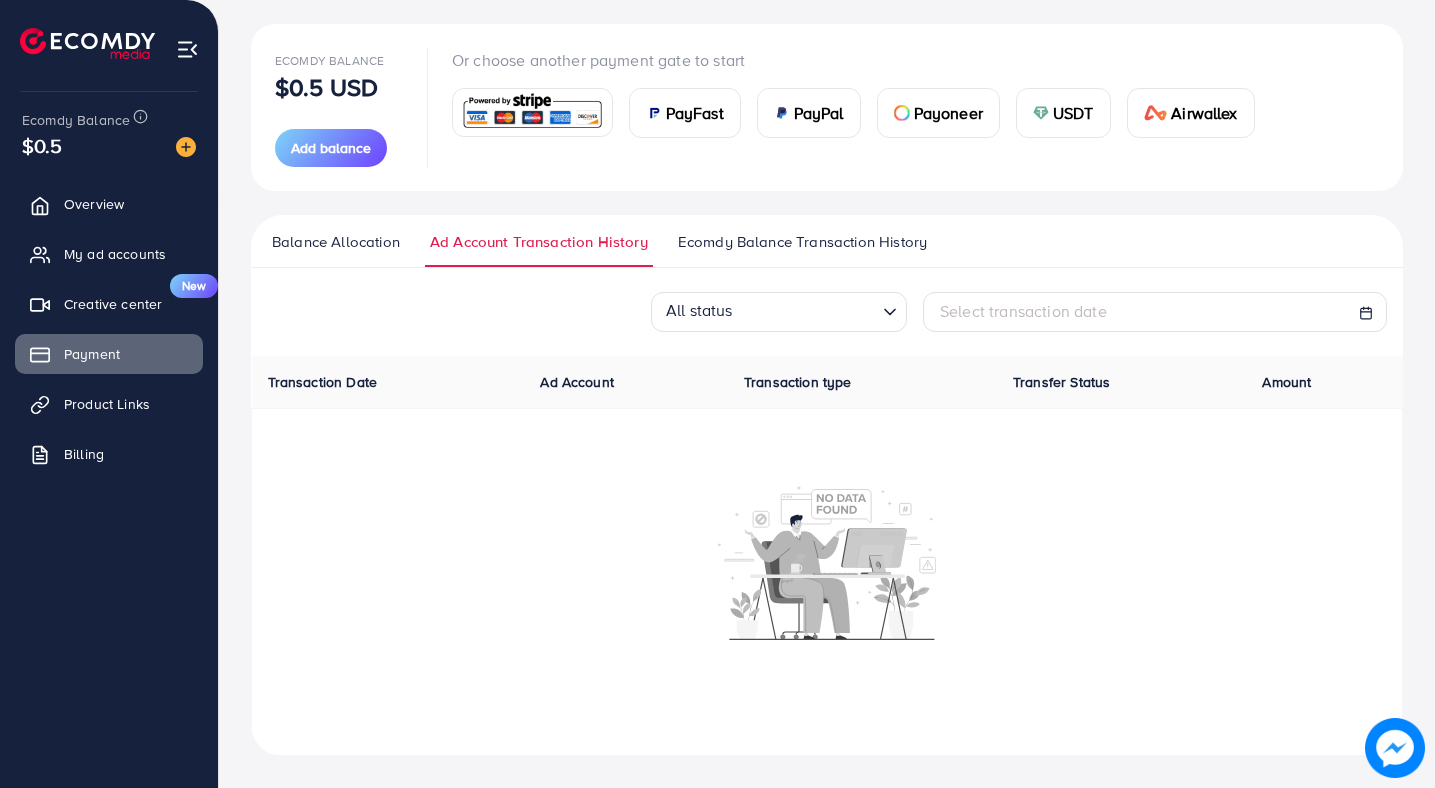 scroll, scrollTop: 0, scrollLeft: 0, axis: both 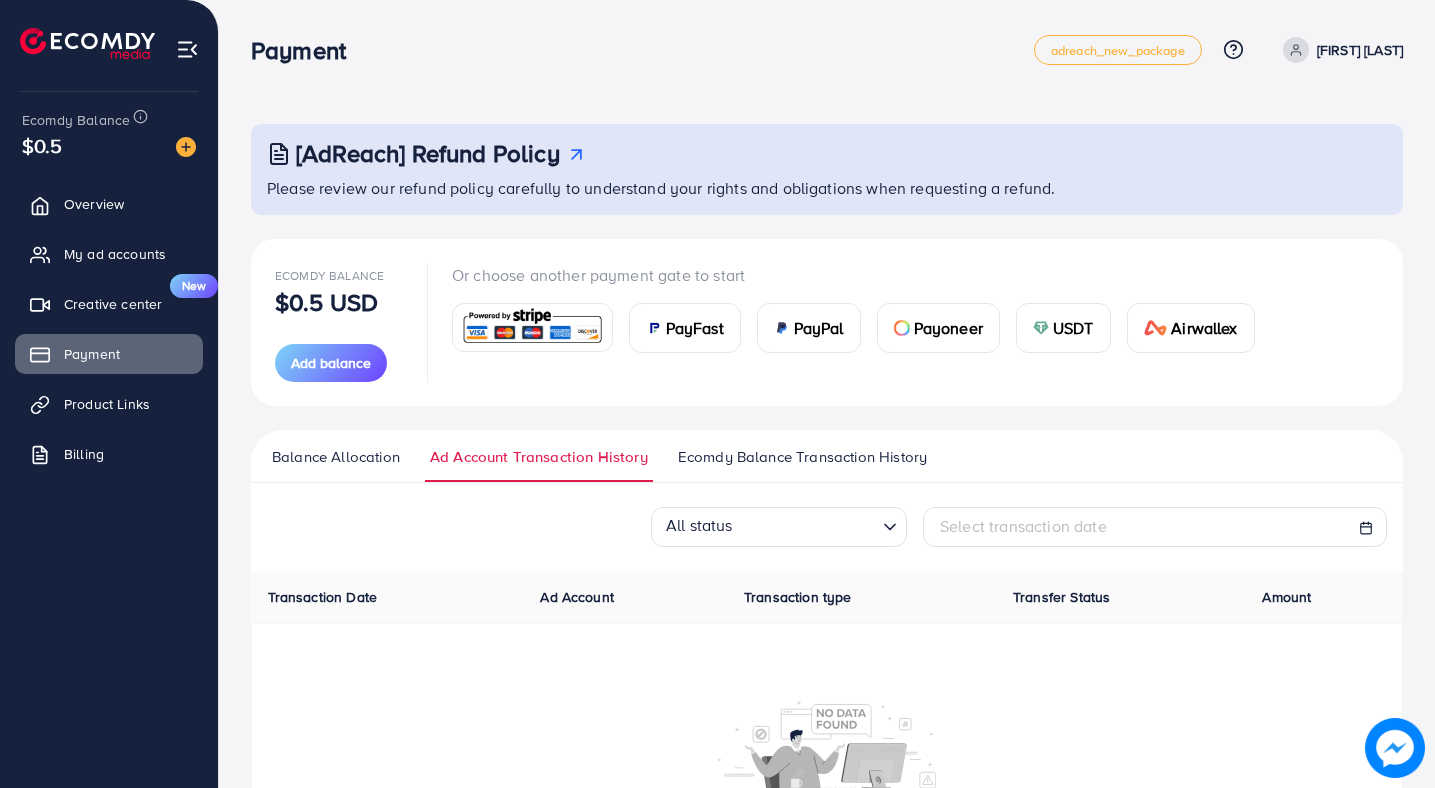 click on "Balance Allocation" at bounding box center (336, 457) 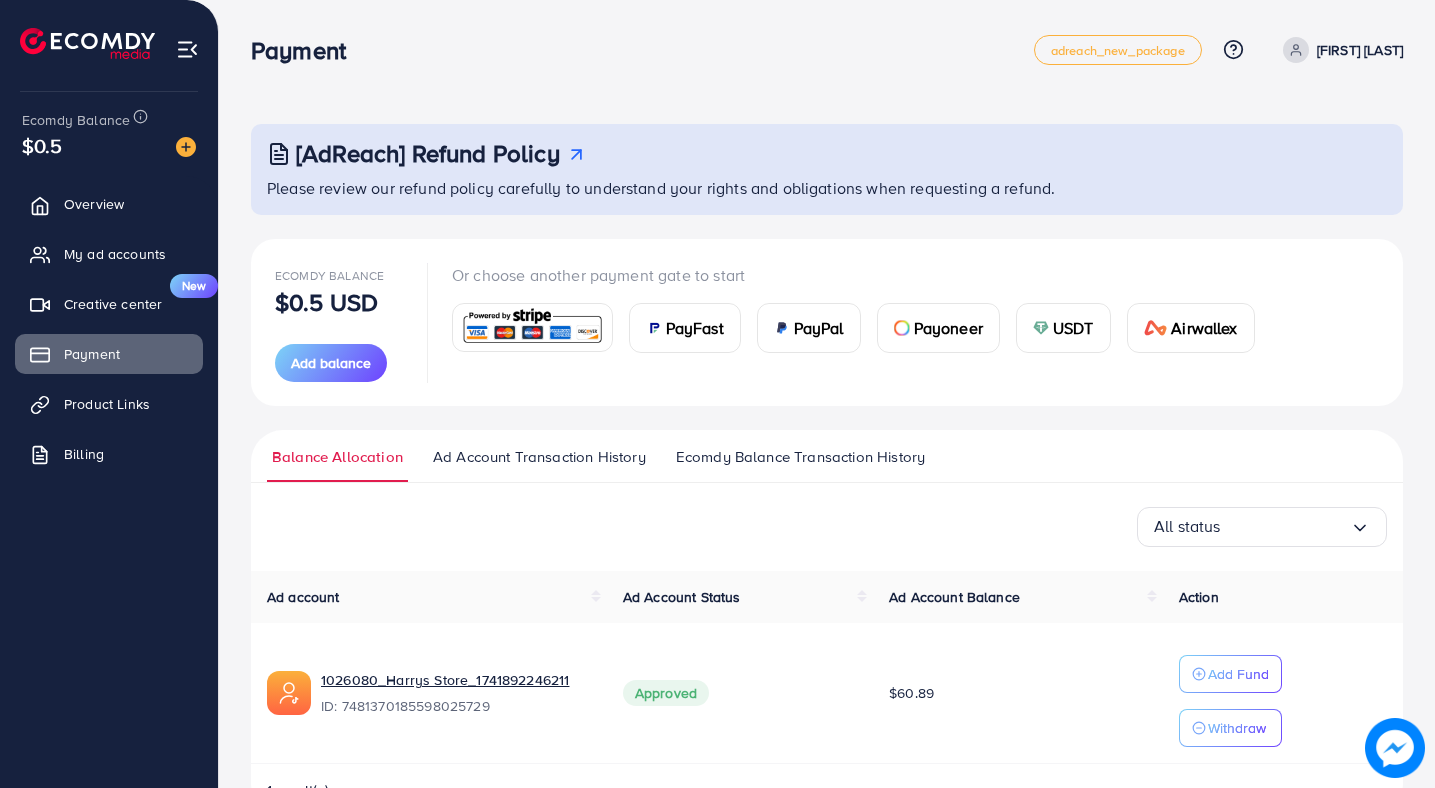 scroll, scrollTop: 60, scrollLeft: 0, axis: vertical 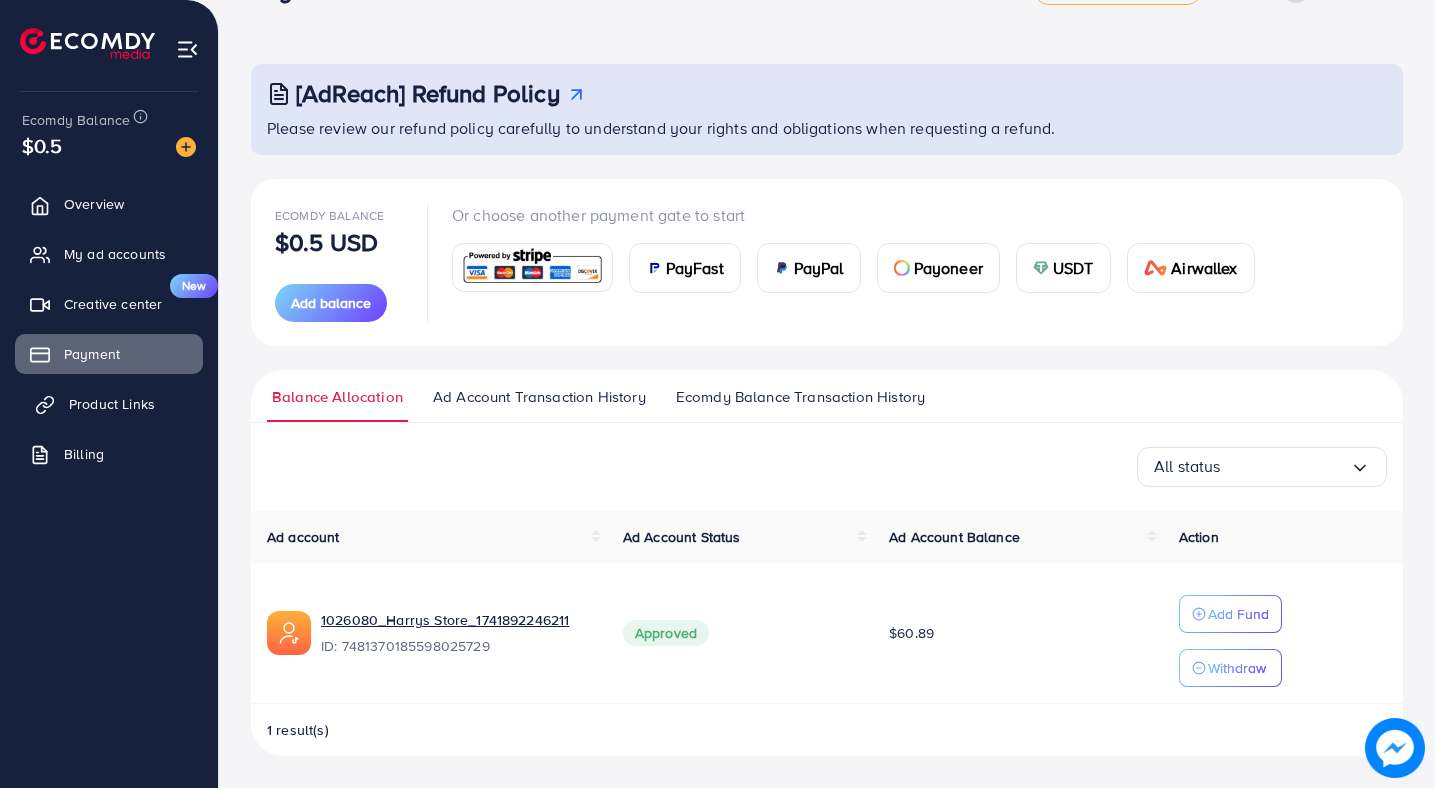 click on "Product Links" at bounding box center [112, 404] 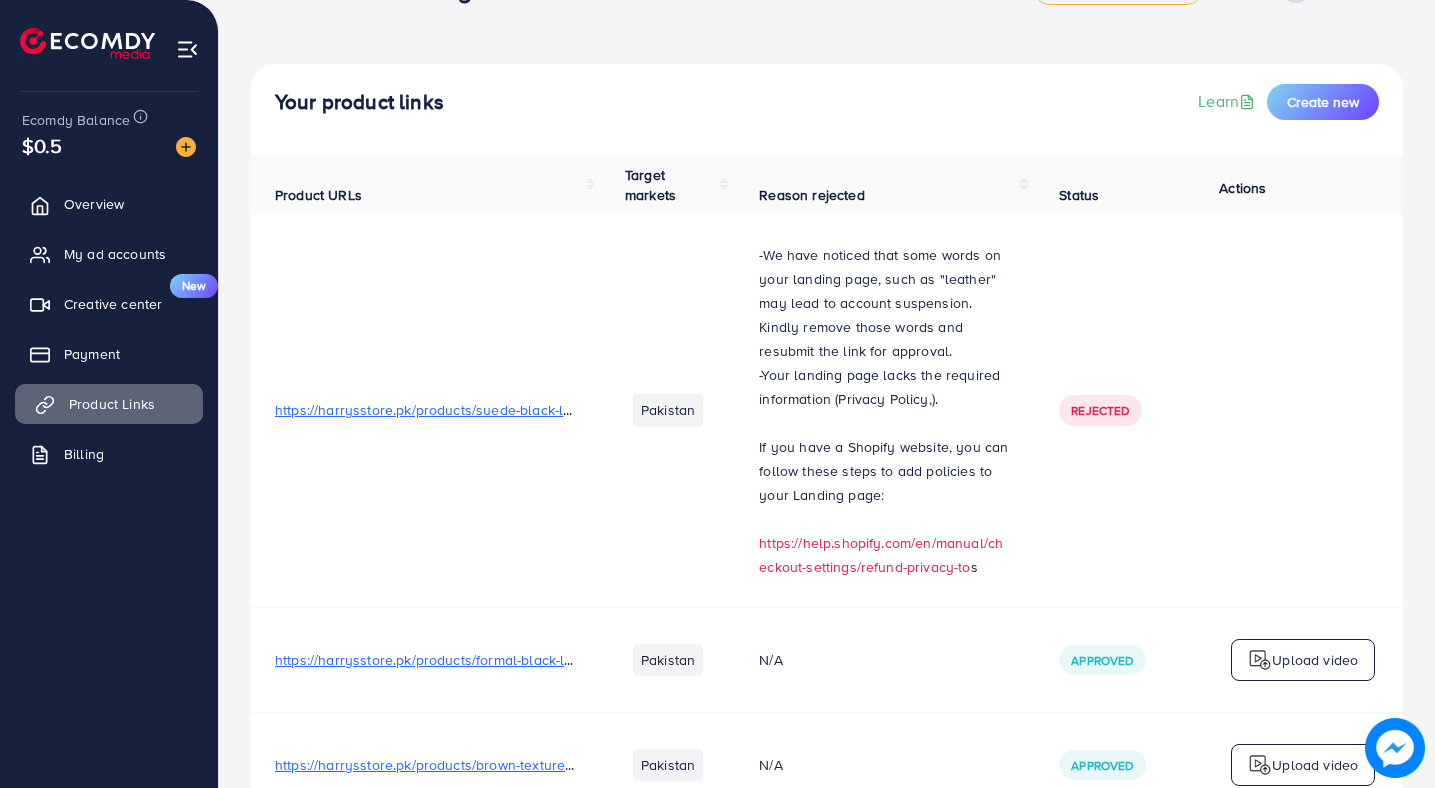scroll, scrollTop: 0, scrollLeft: 0, axis: both 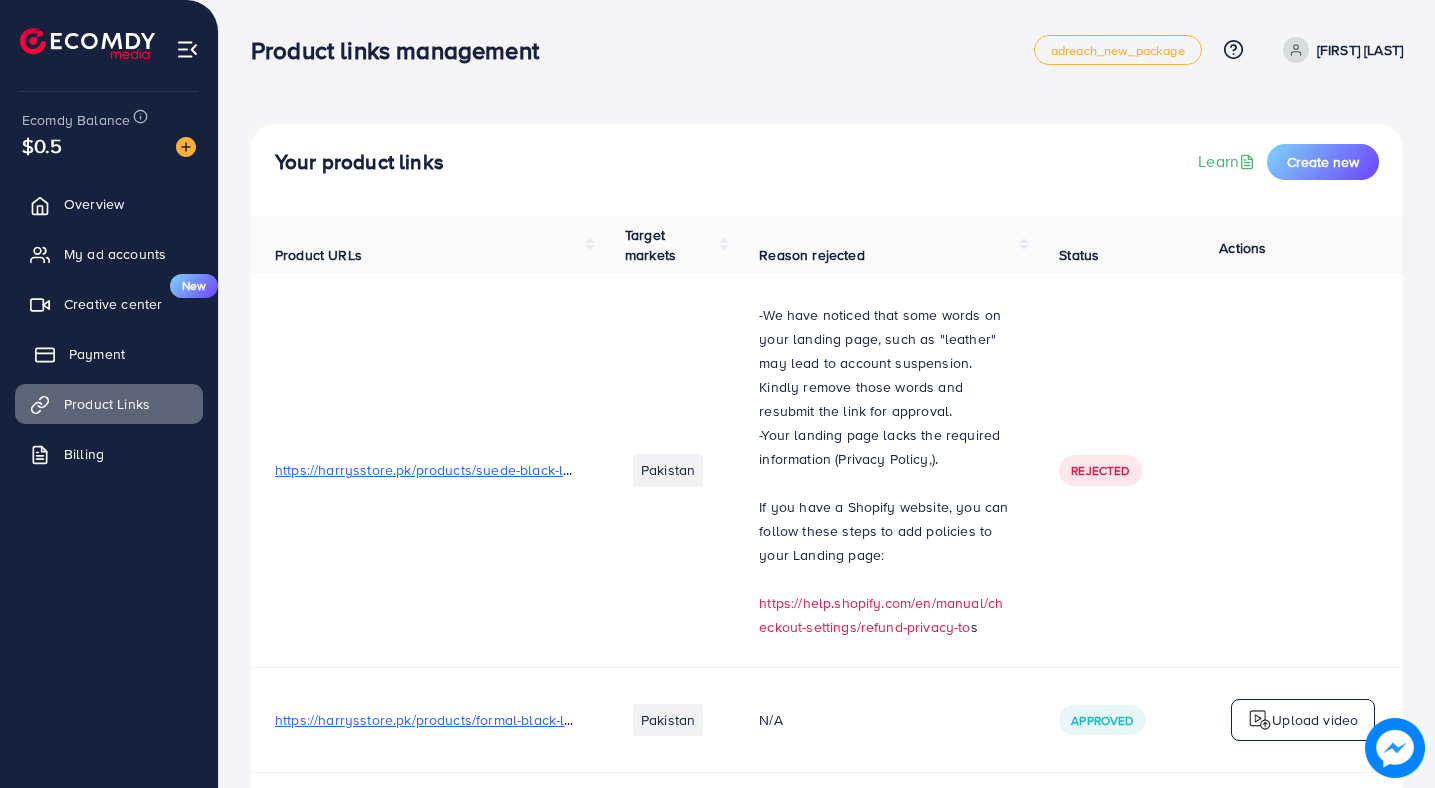 click on "Payment" at bounding box center [109, 354] 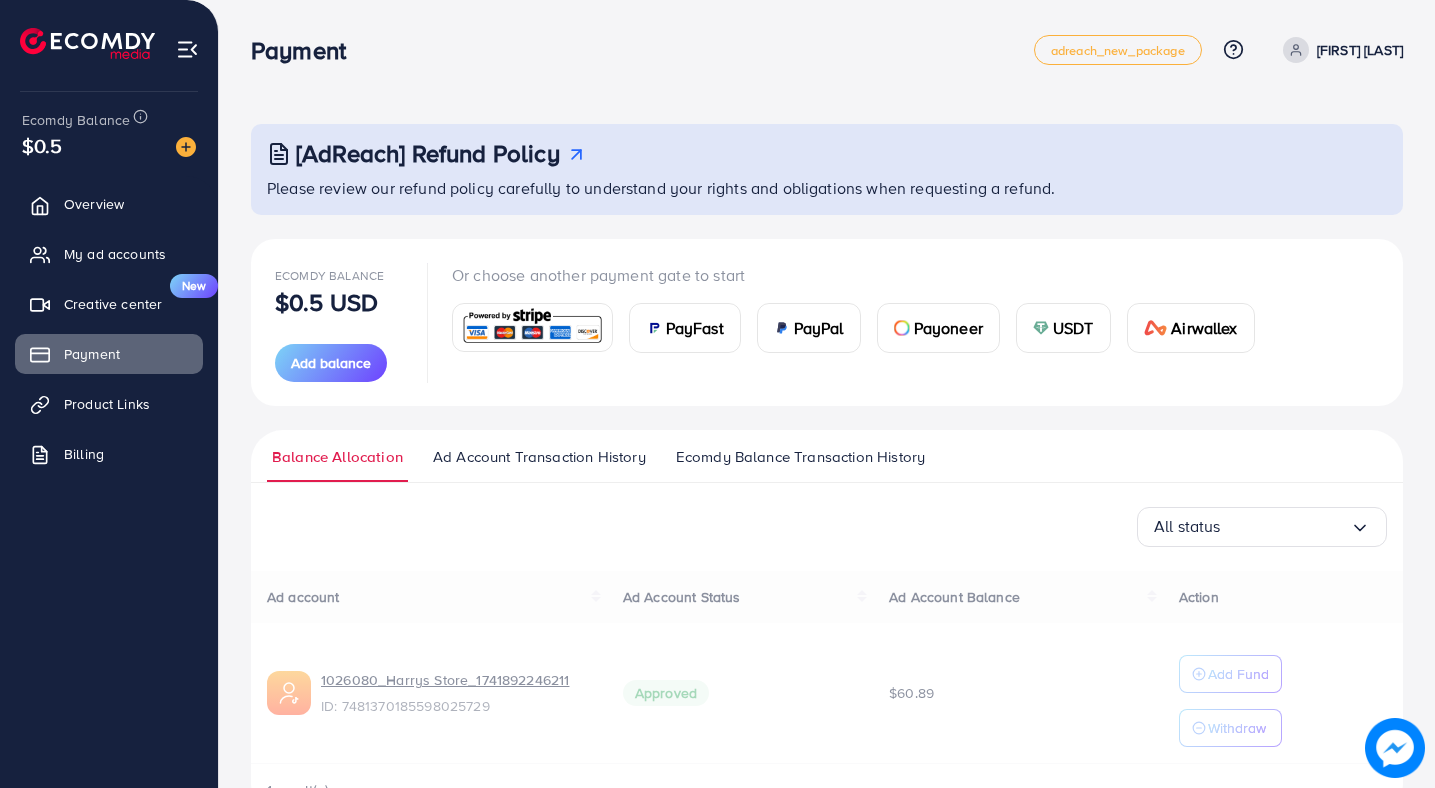click on "Balance Allocation  Ad Account Transaction History   Ecomdy Balance Transaction History" at bounding box center (827, 456) 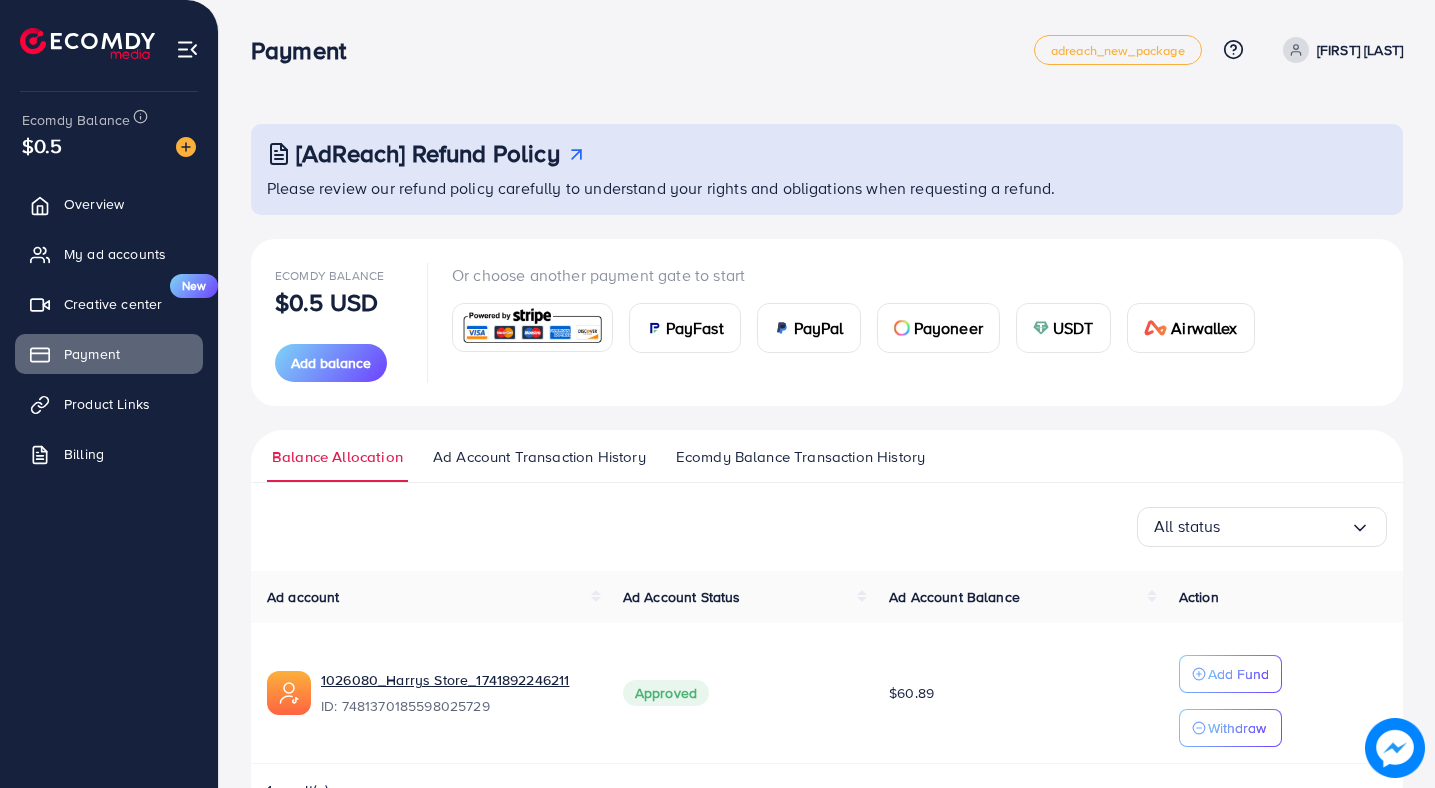 click on "Ecomdy Balance Transaction History" at bounding box center (800, 457) 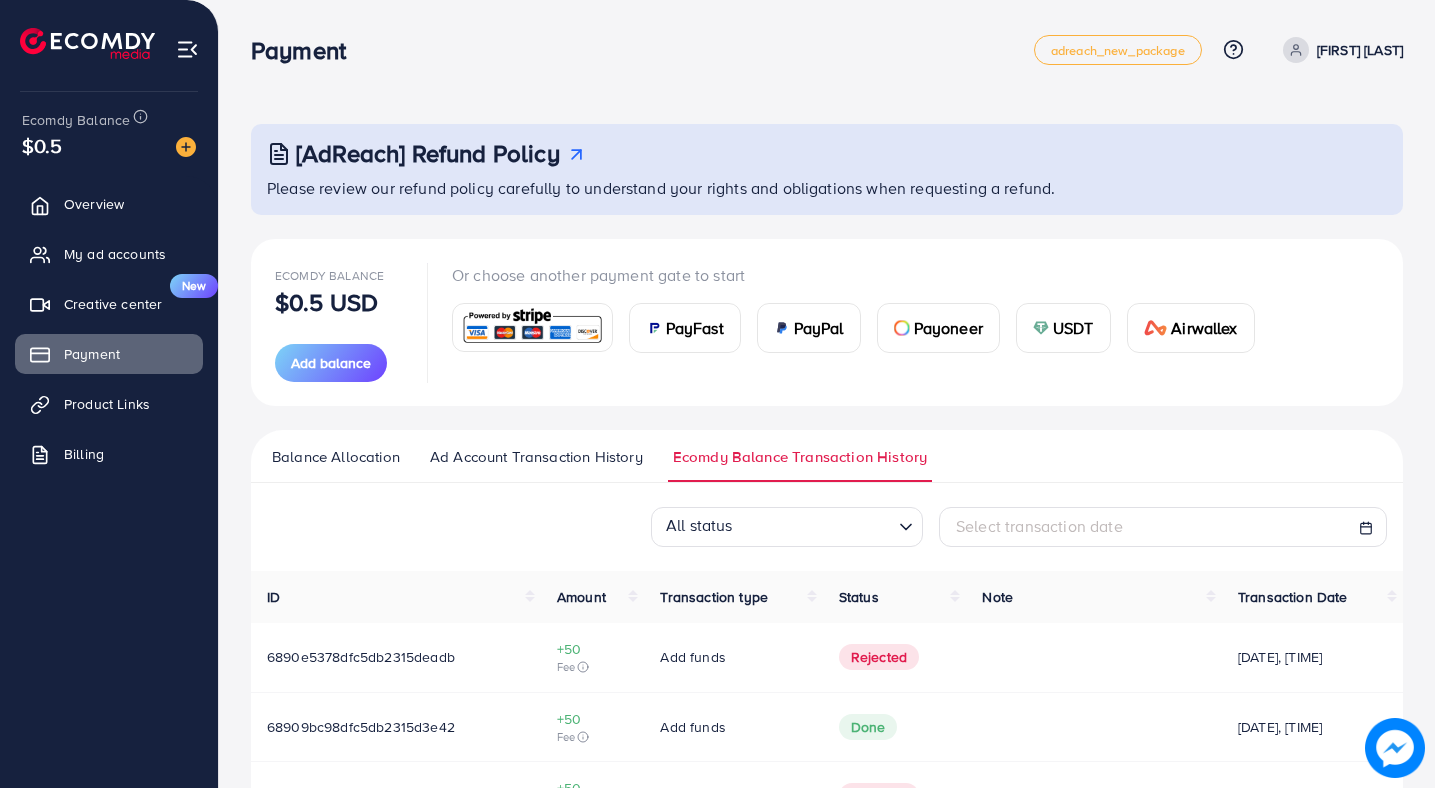 scroll, scrollTop: 245, scrollLeft: 0, axis: vertical 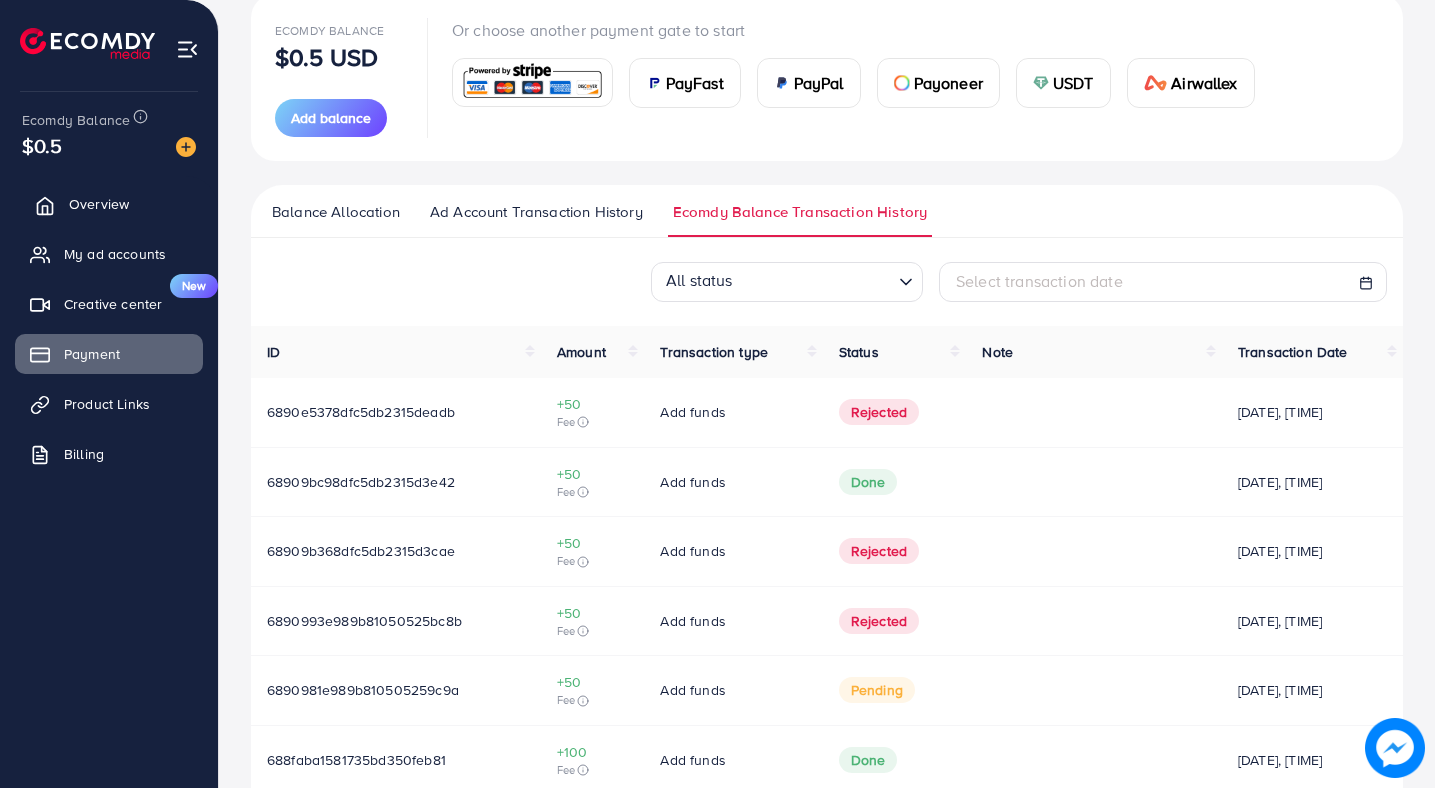 click on "Overview" at bounding box center (109, 204) 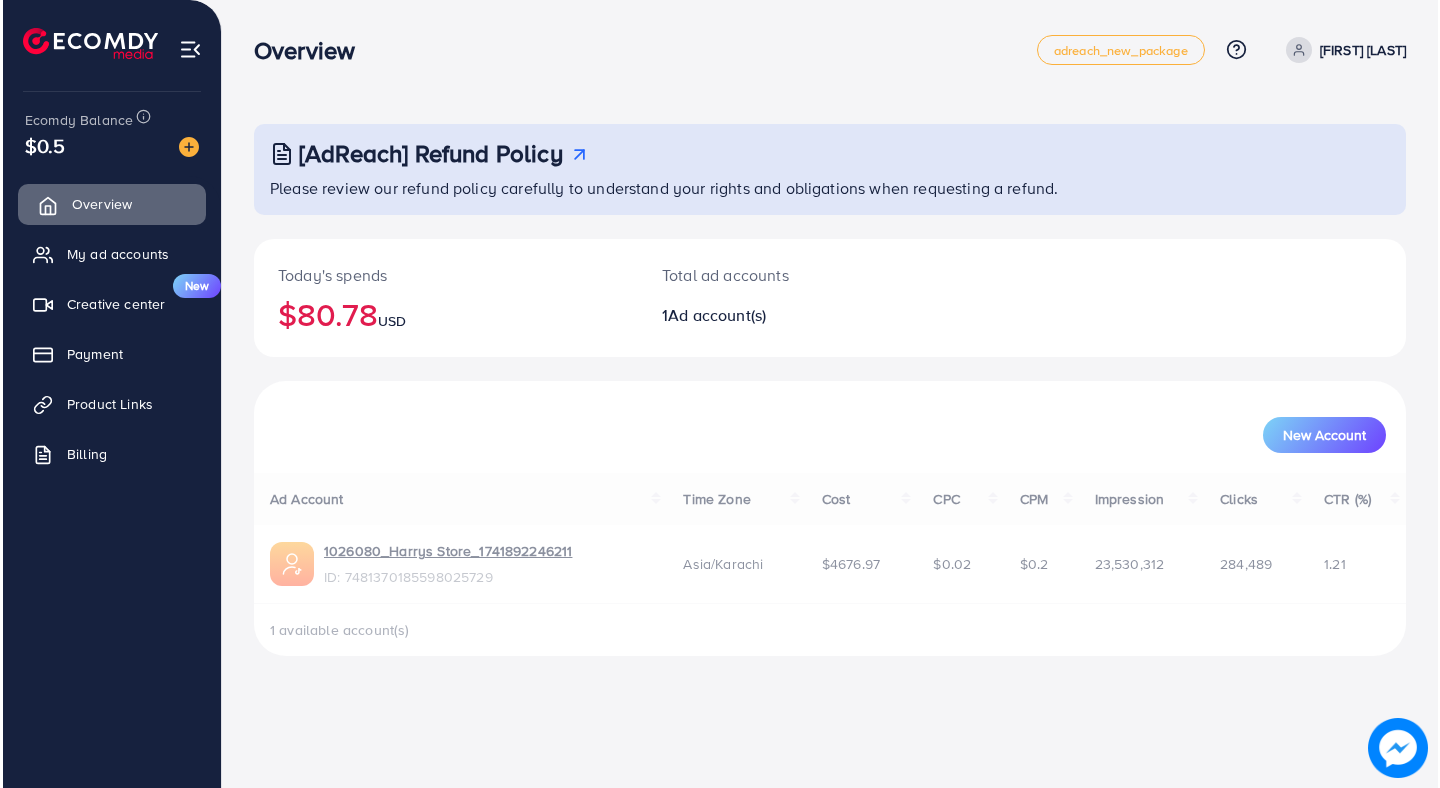 scroll, scrollTop: 0, scrollLeft: 0, axis: both 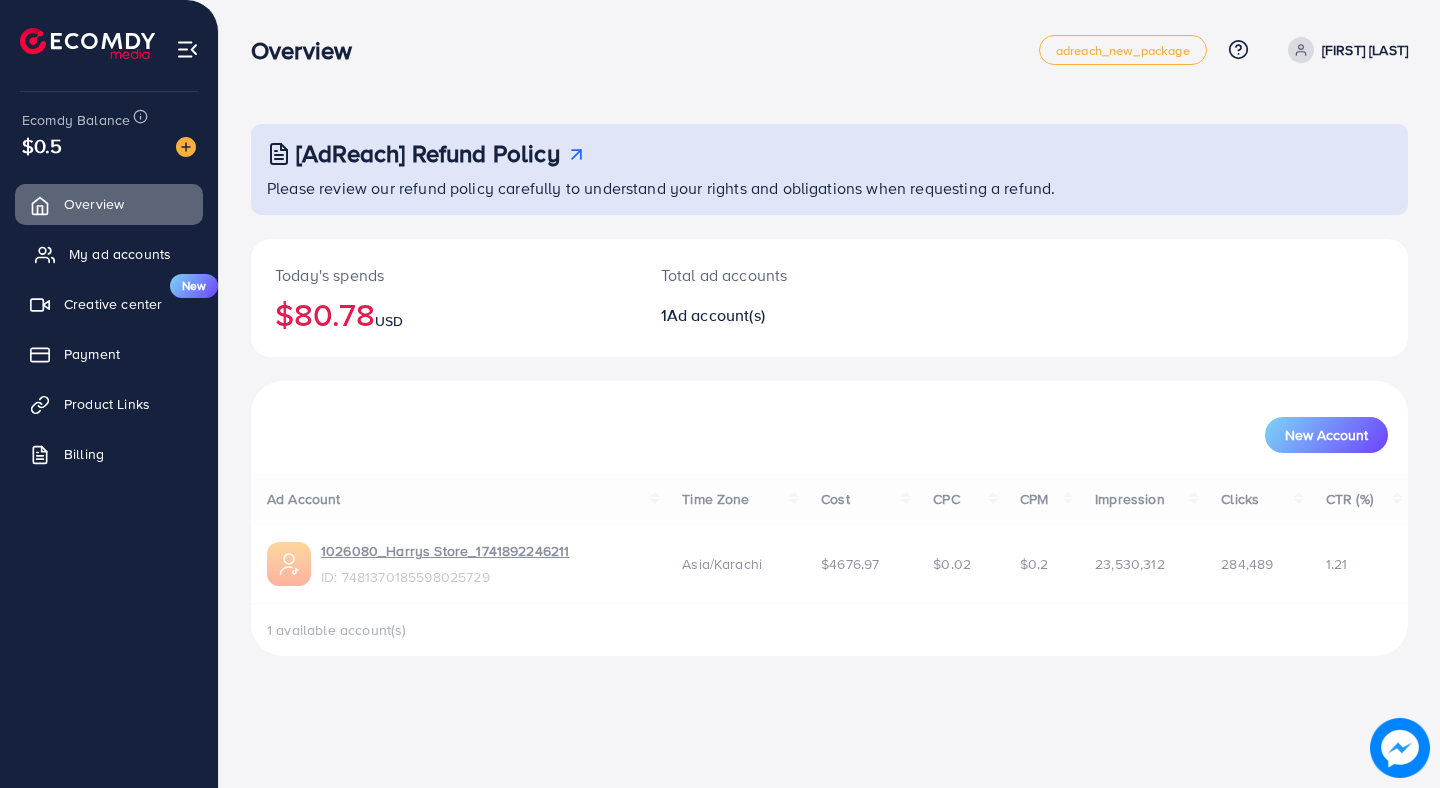 click on "My ad accounts" at bounding box center (120, 254) 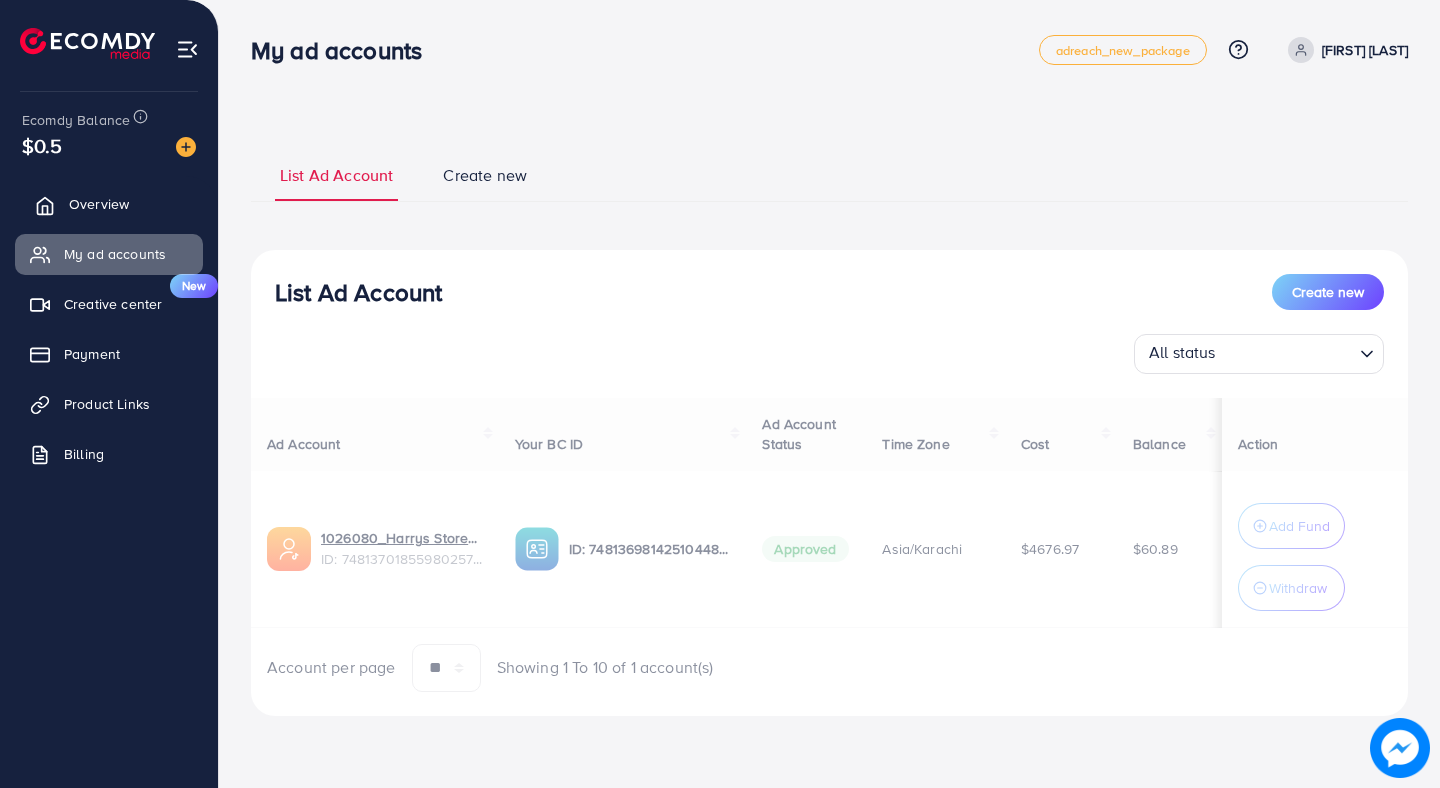 click on "Overview" at bounding box center (99, 204) 